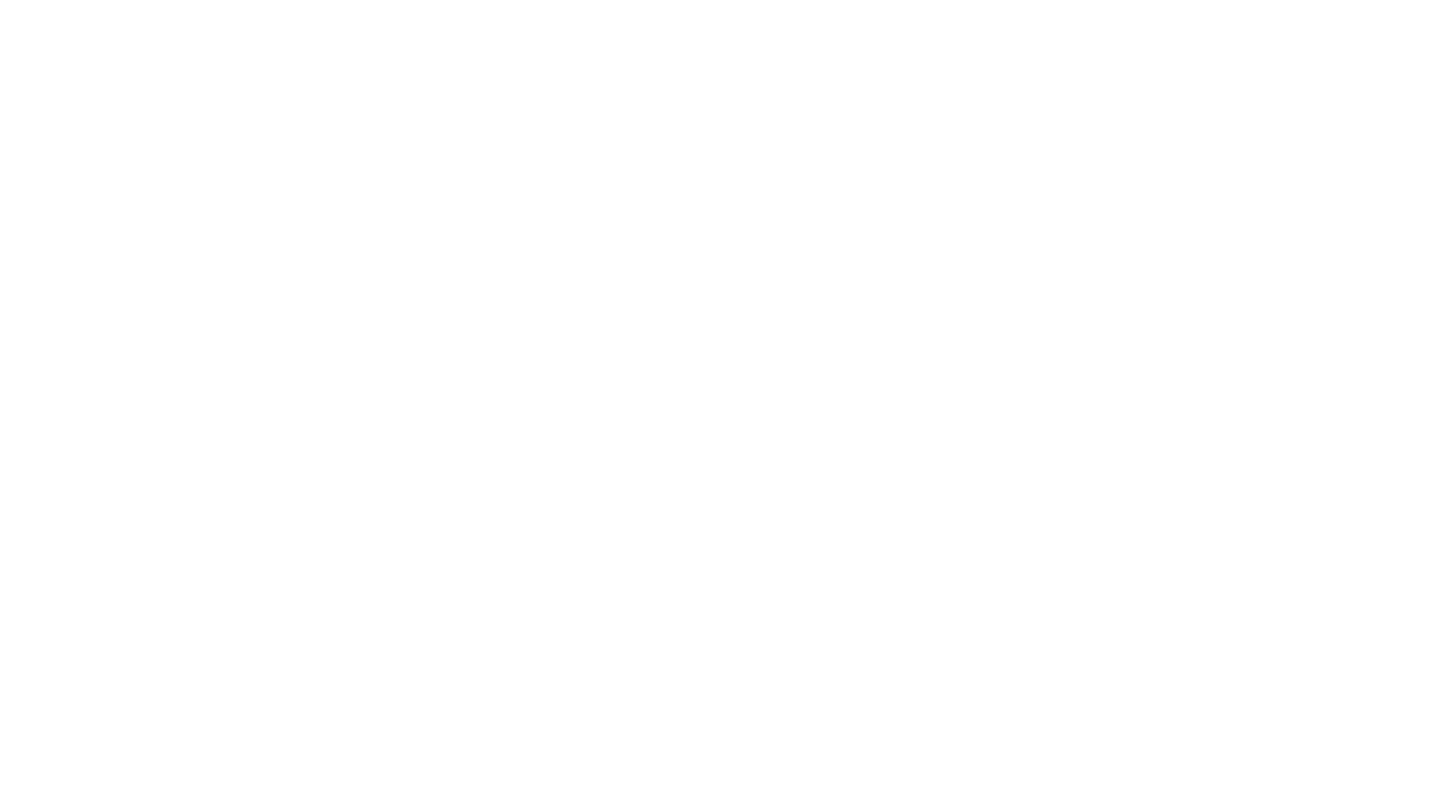 scroll, scrollTop: 0, scrollLeft: 0, axis: both 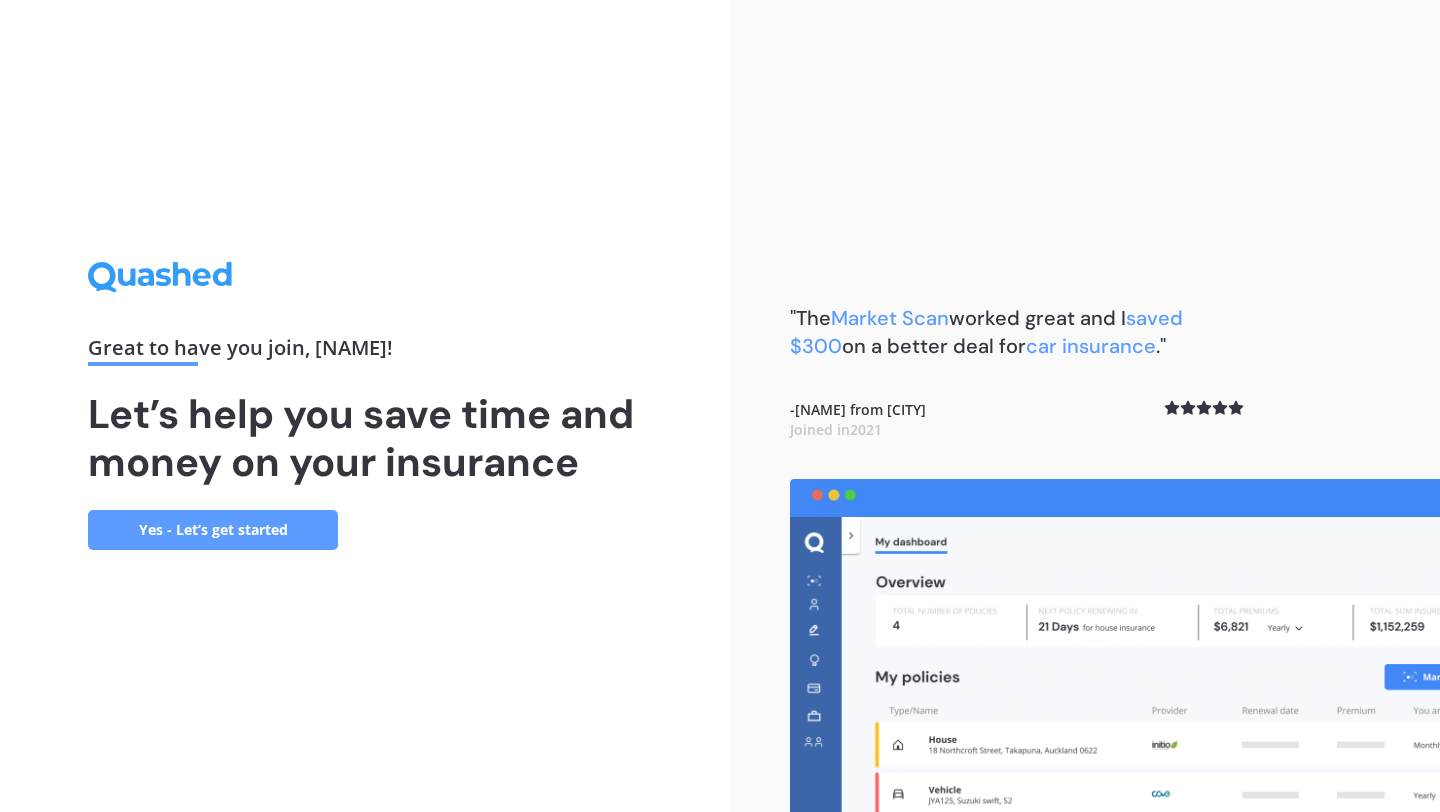 click on "Yes - Let’s get started" at bounding box center (213, 530) 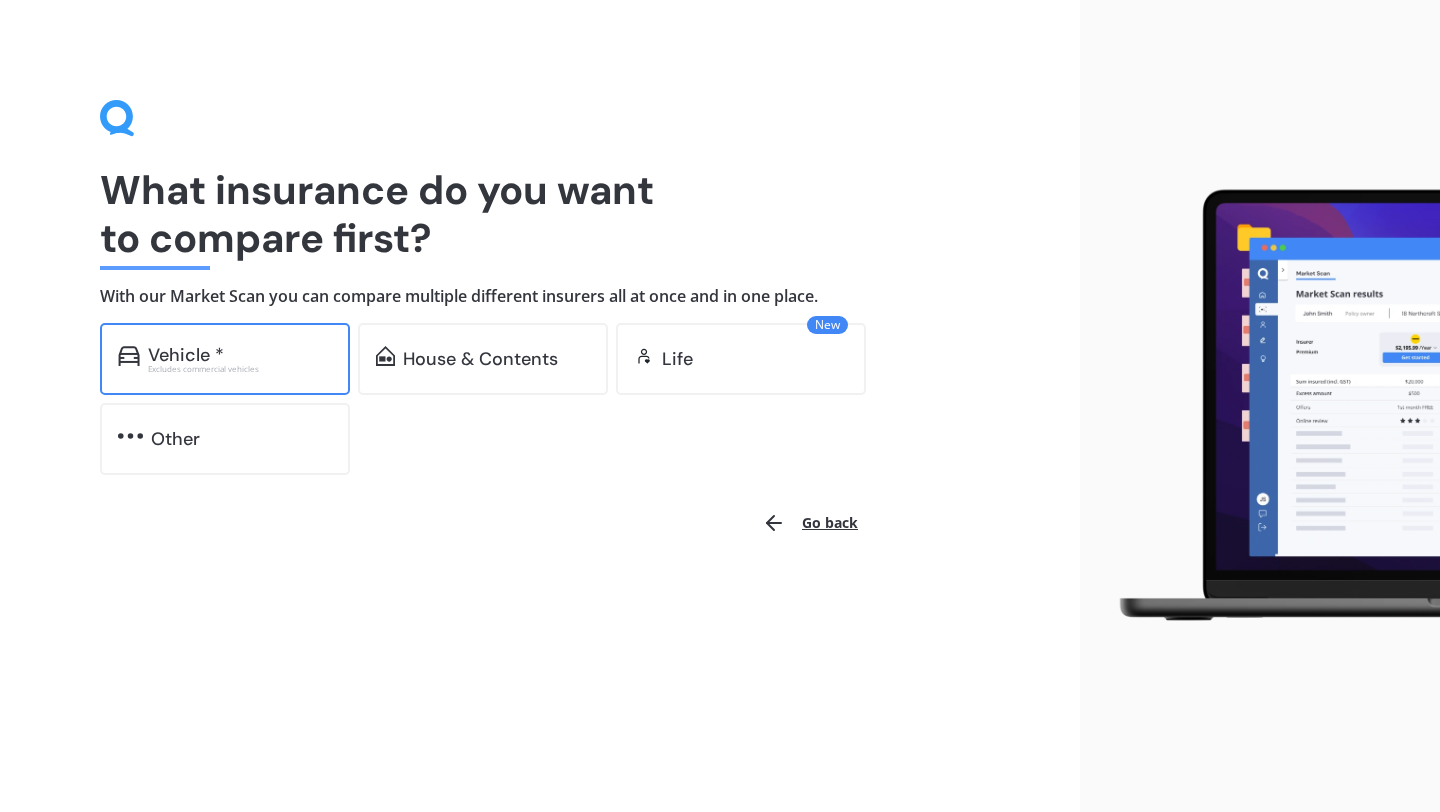 click on "Vehicle *" at bounding box center (240, 355) 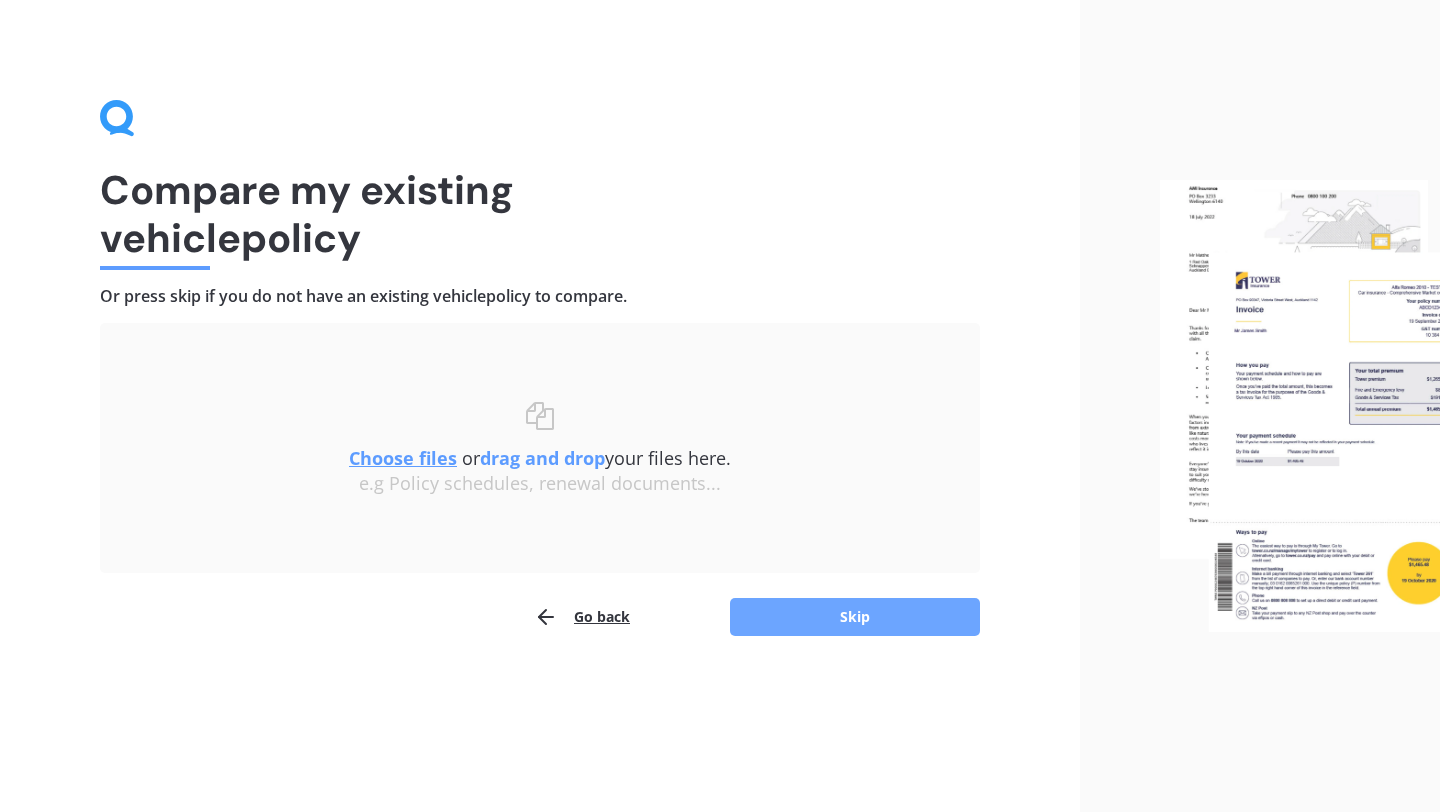 click on "Skip" at bounding box center (855, 617) 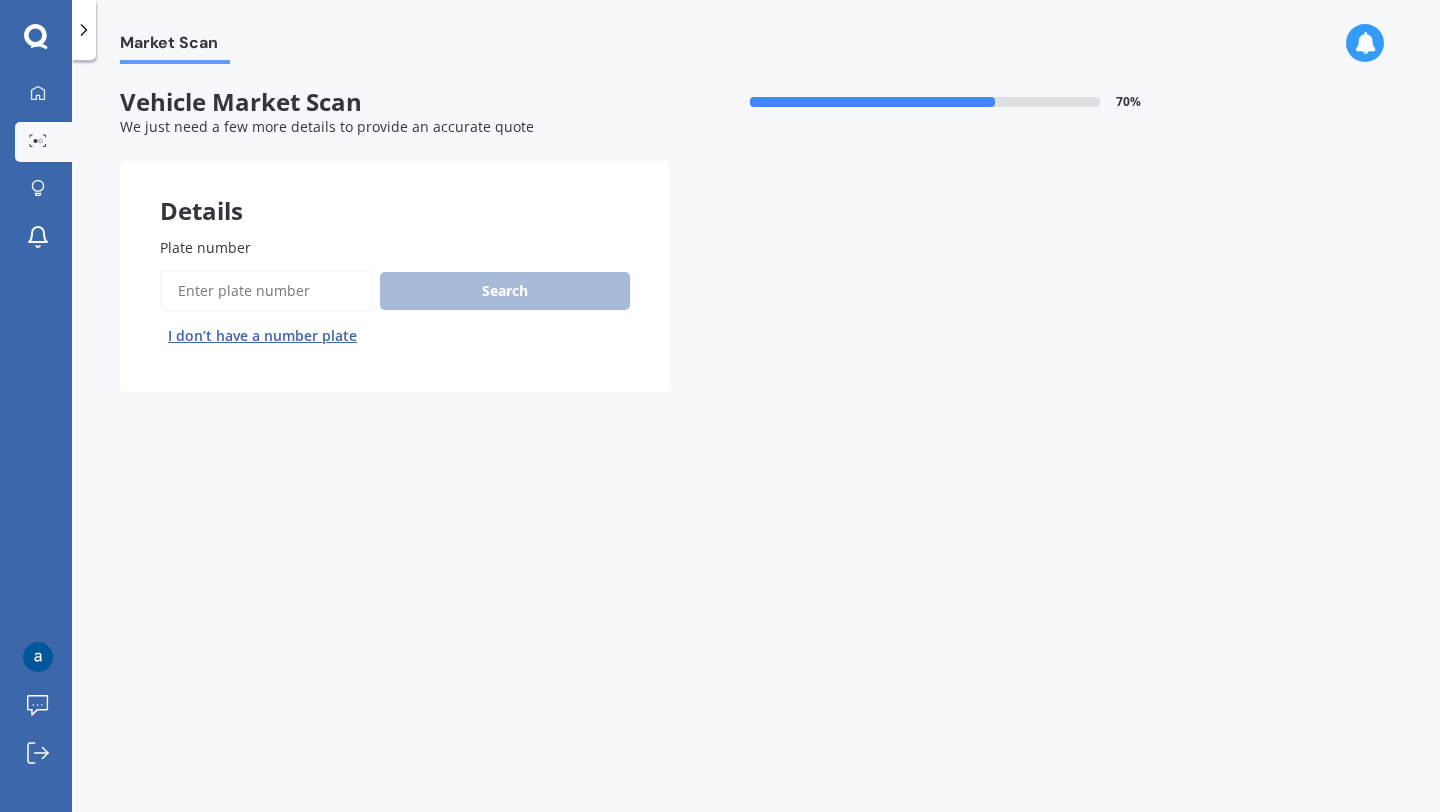 click on "Plate number" at bounding box center (266, 291) 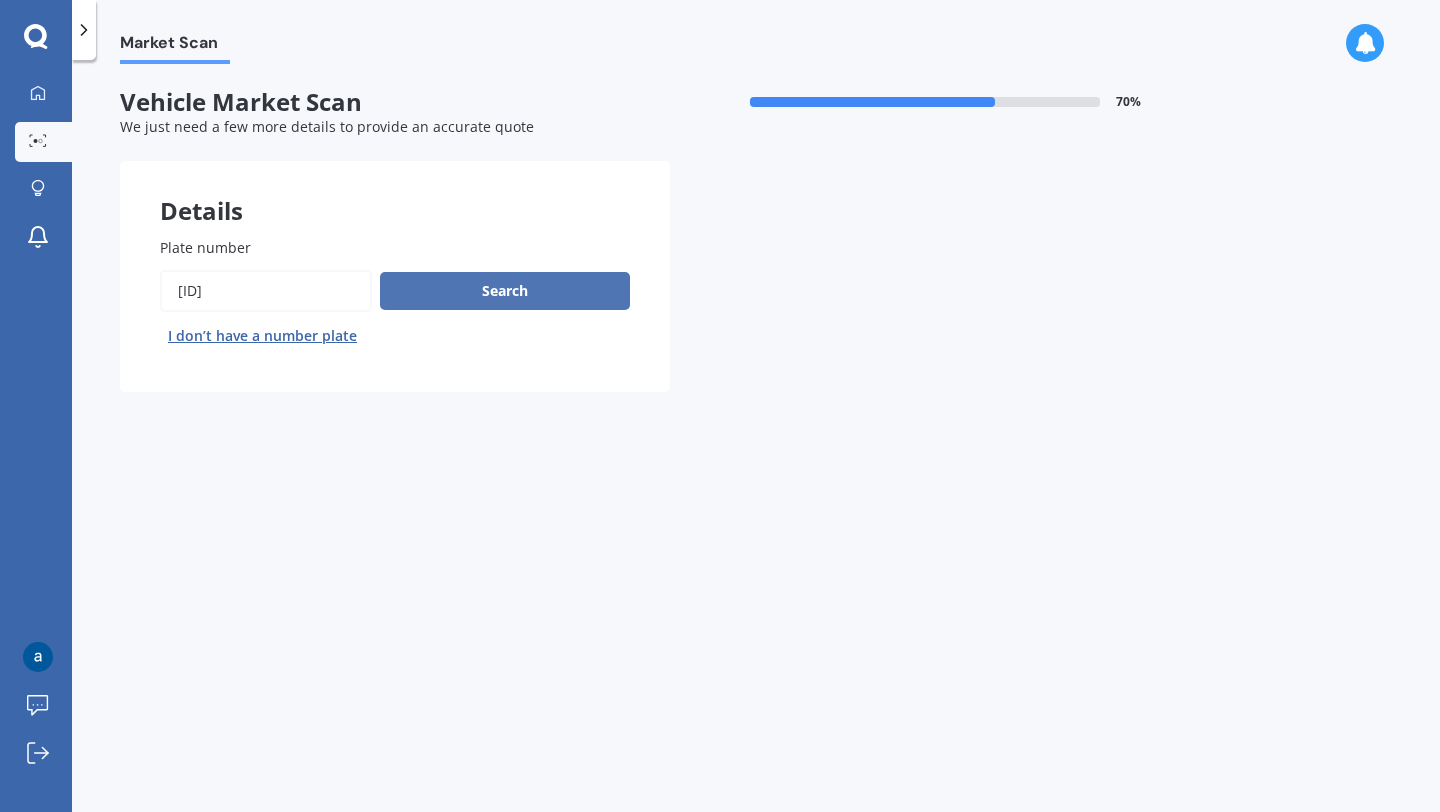 type on "[ID]" 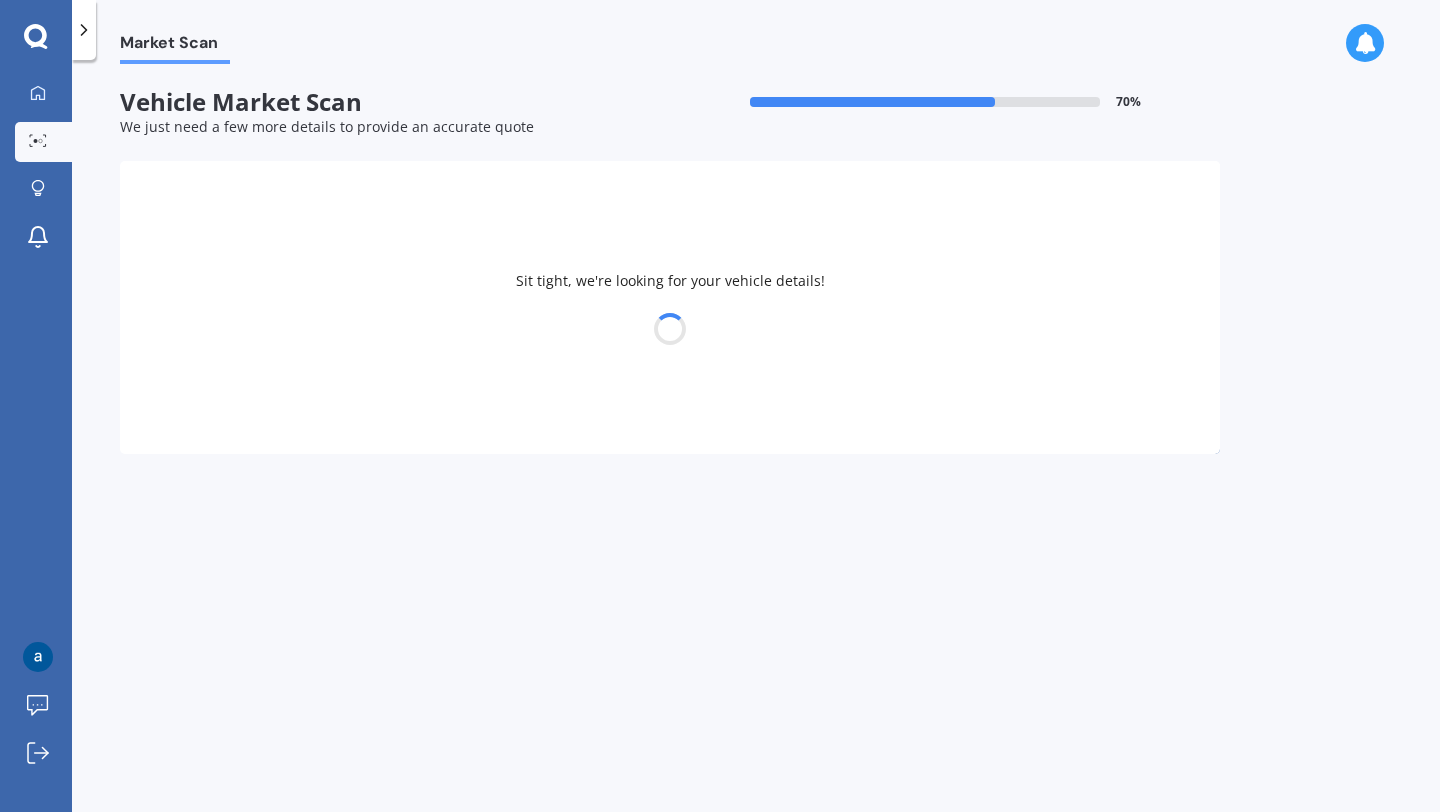 select on "TOYOTA" 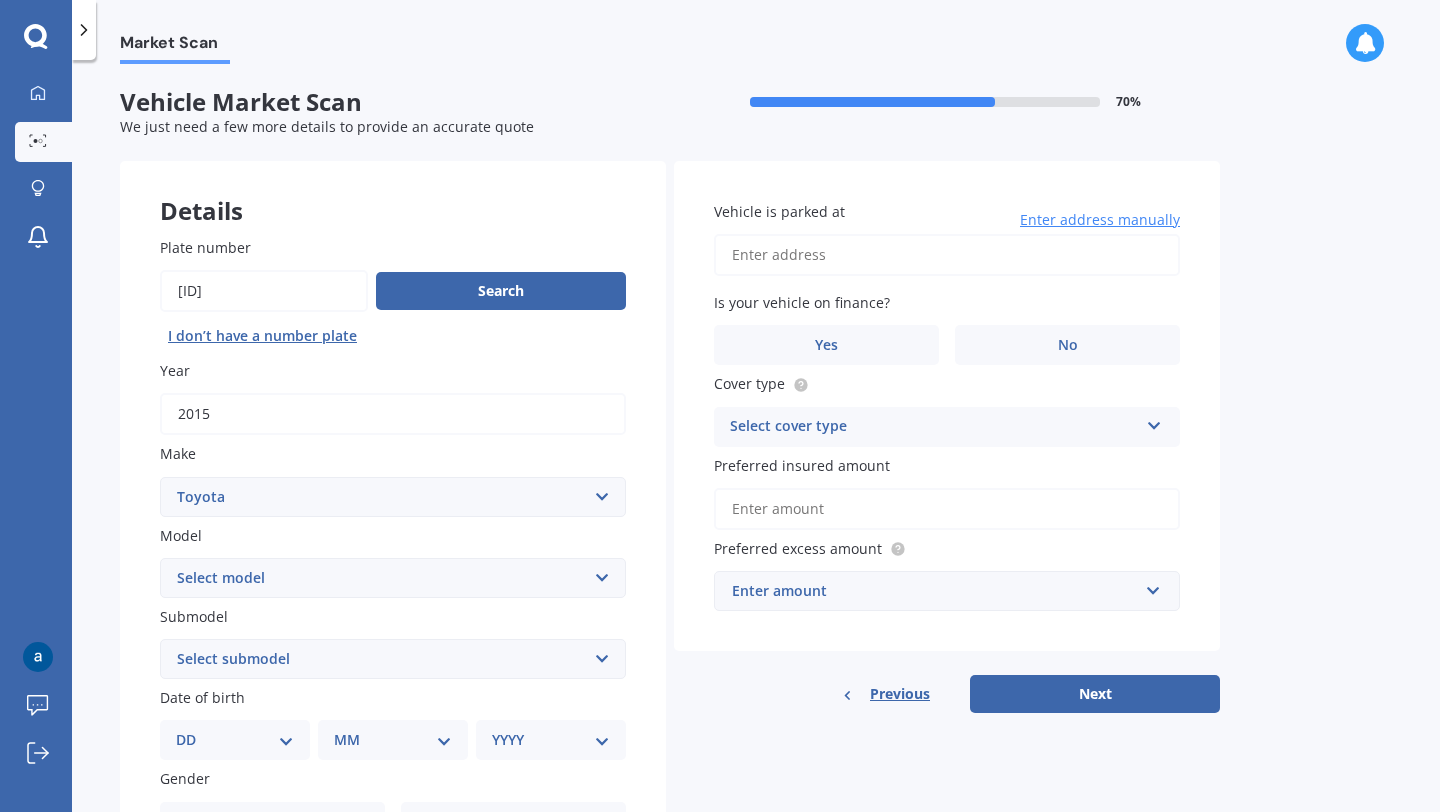 click on "Select model 4 Runner 86 Allex Allion Alphard Altezza Aqua Aristo Aurion Auris Avalon Avensis AYGO bB Belta Blade Blizzard 4WD Brevis Bundera 4WD C-HR Caldina Cami Camry Carib Carina Cavalier Celica Celsior Century Ceres Chaser Coaster Corolla Corona Corsa Cressida Cresta Crown Curren Cynos Deliboy Duet Dyna Echo Esquire Estima FJ Fortuner Funcargo Gaia Gracia Grande Granvia Harrier Hiace Highlander HILUX Ipsum iQ Isis IST Kluger Landcruiser LANDCRUISER PRADO Levin Liteace Marino Mark 2 Mark X Mirai MR-S MR2 Nadia Noah Nova Opa Paseo Passo Pixis Platz Porte Premio Previa MPV Prius Probox Progres Qualis Ractis RAIZE Raum RAV-4 Regius Van Runx Rush Sai Scepter Sera Sienta Soarer Spacio Spade Sprinter Starlet Succeed Supra Surf Tank Tarago Tercel Townace Toyo-ace Trueno Tundra Vanguard Vellfire Verossa Vienta Vista Vitz Voltz Voxy Will Windom Wish Yaris" at bounding box center [393, 578] 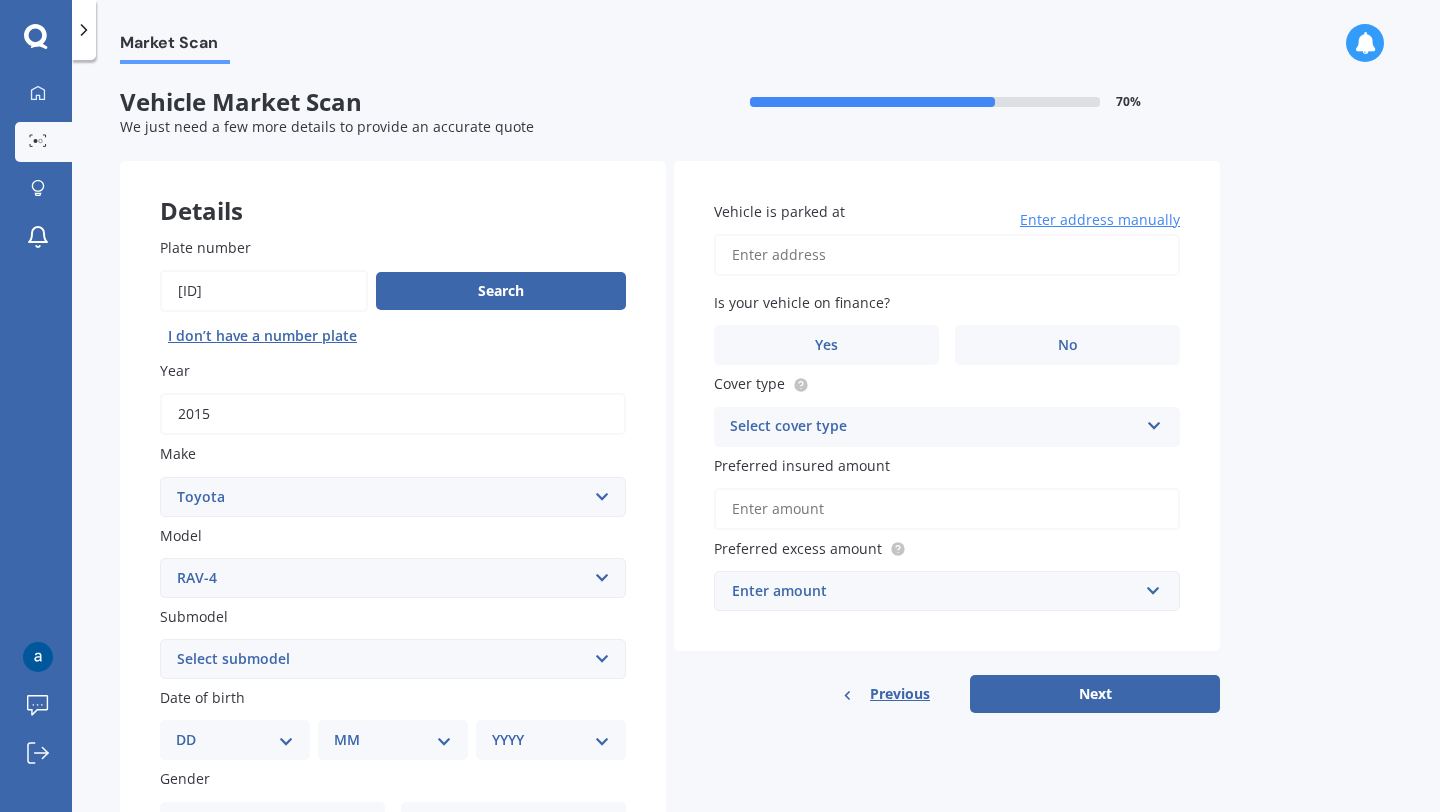 click on "Submodel Select submodel Diesel EV GX SUV 2.2/4WD/6AT Hybrid Hybrid 2WD Petrol" at bounding box center (393, 642) 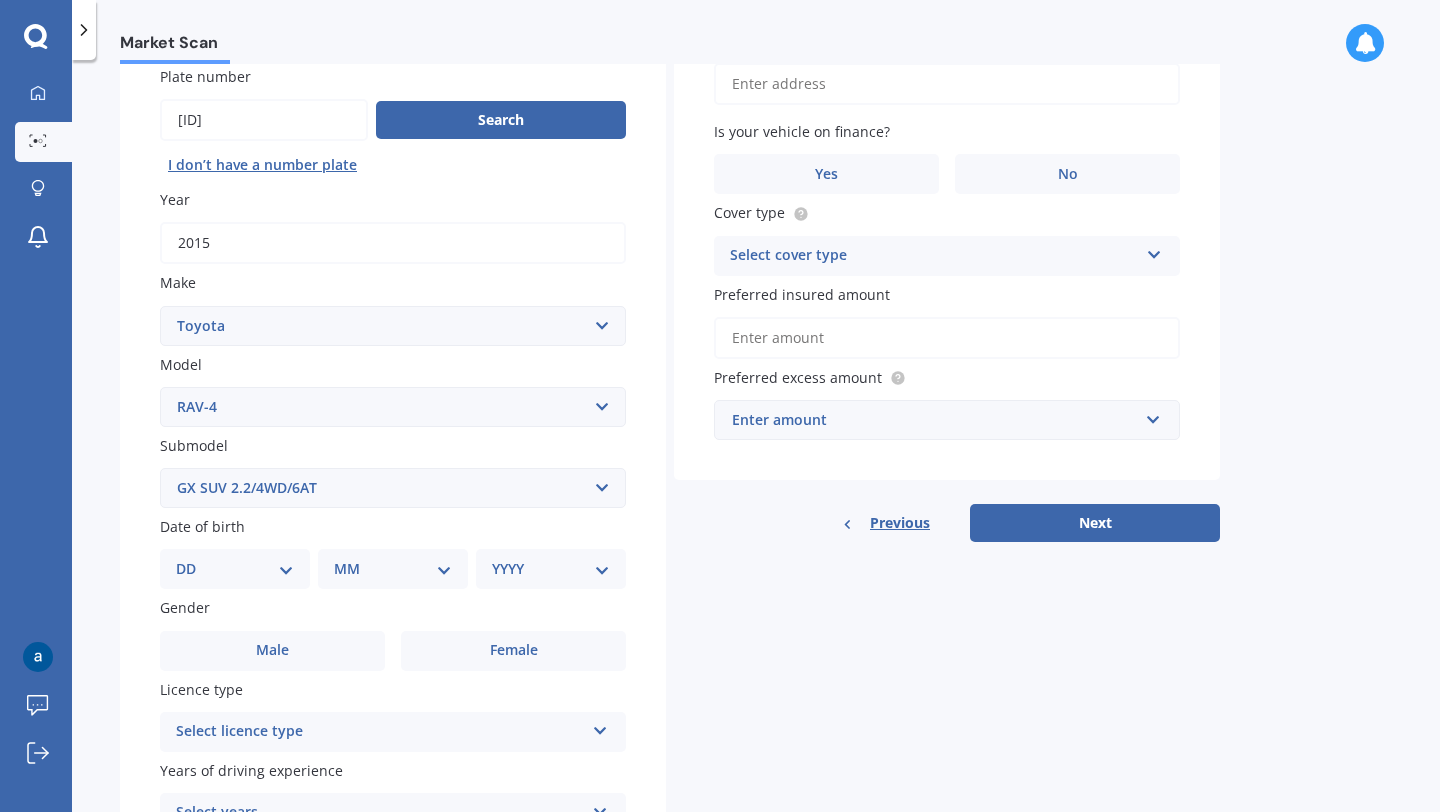 scroll, scrollTop: 173, scrollLeft: 0, axis: vertical 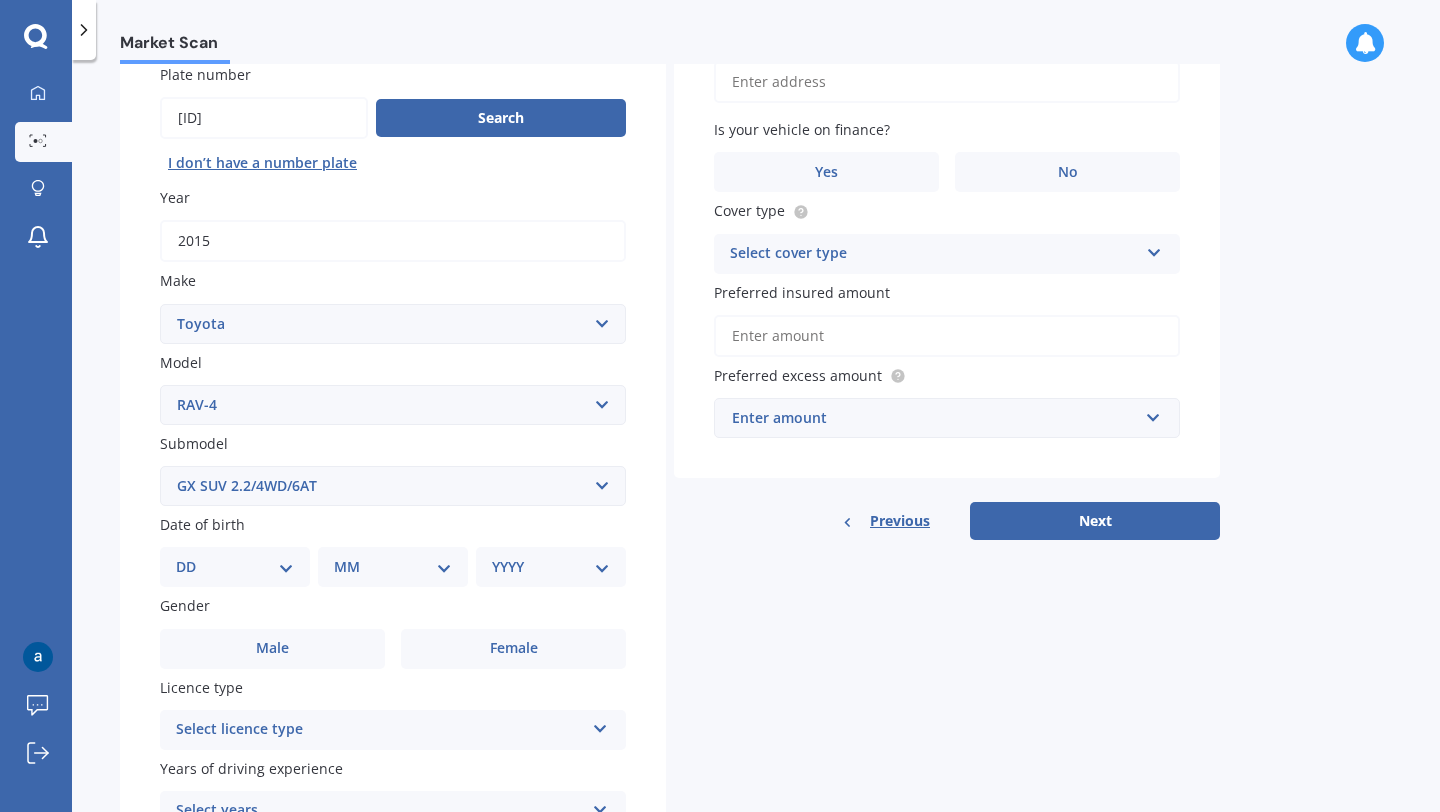 click on "Select submodel Diesel EV GX SUV 2.2/4WD/6AT Hybrid Hybrid 2WD Petrol" at bounding box center [393, 486] 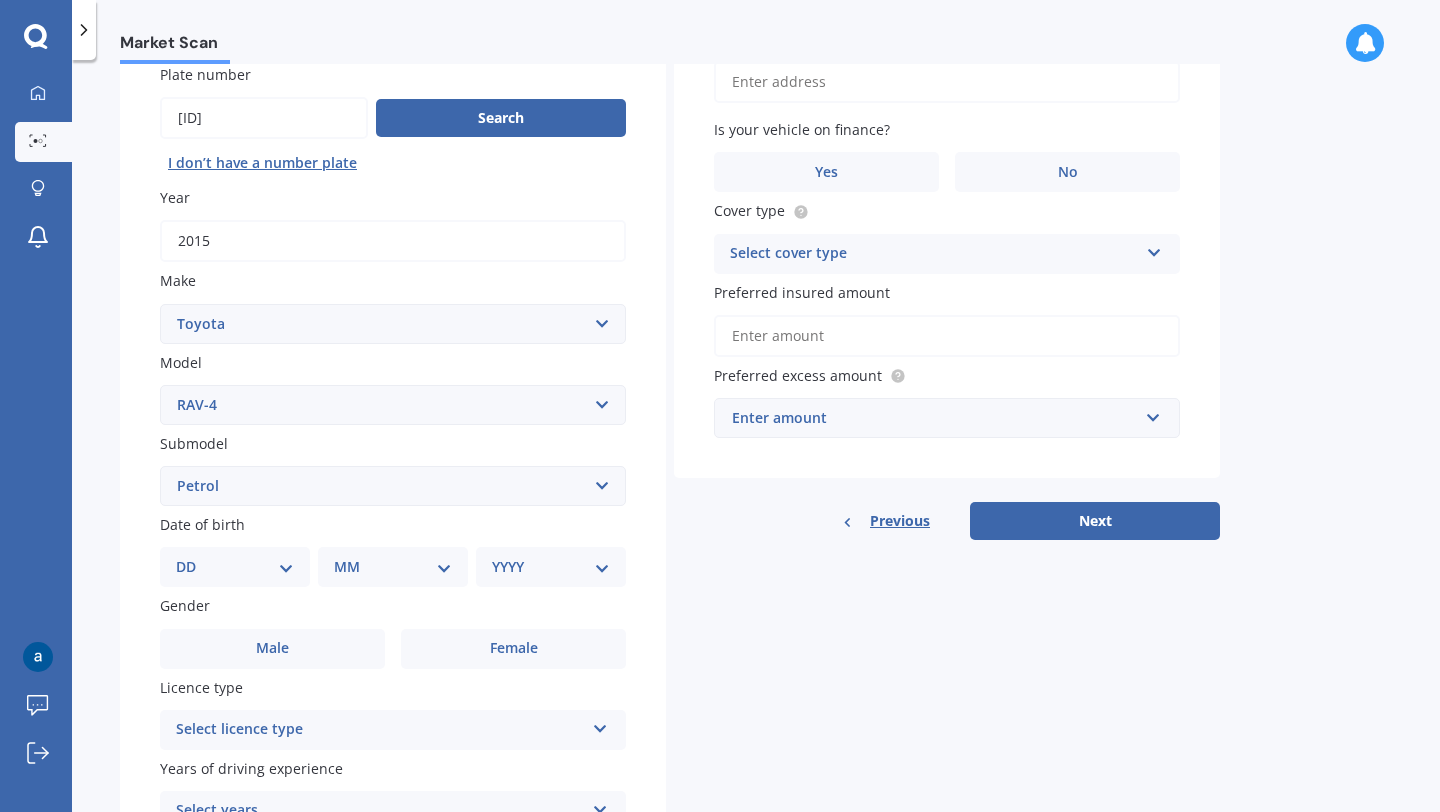 click on "DD 01 02 03 04 05 06 07 08 09 10 11 12 13 14 15 16 17 18 19 20 21 22 23 24 25 26 27 28 29 30 31" at bounding box center [235, 567] 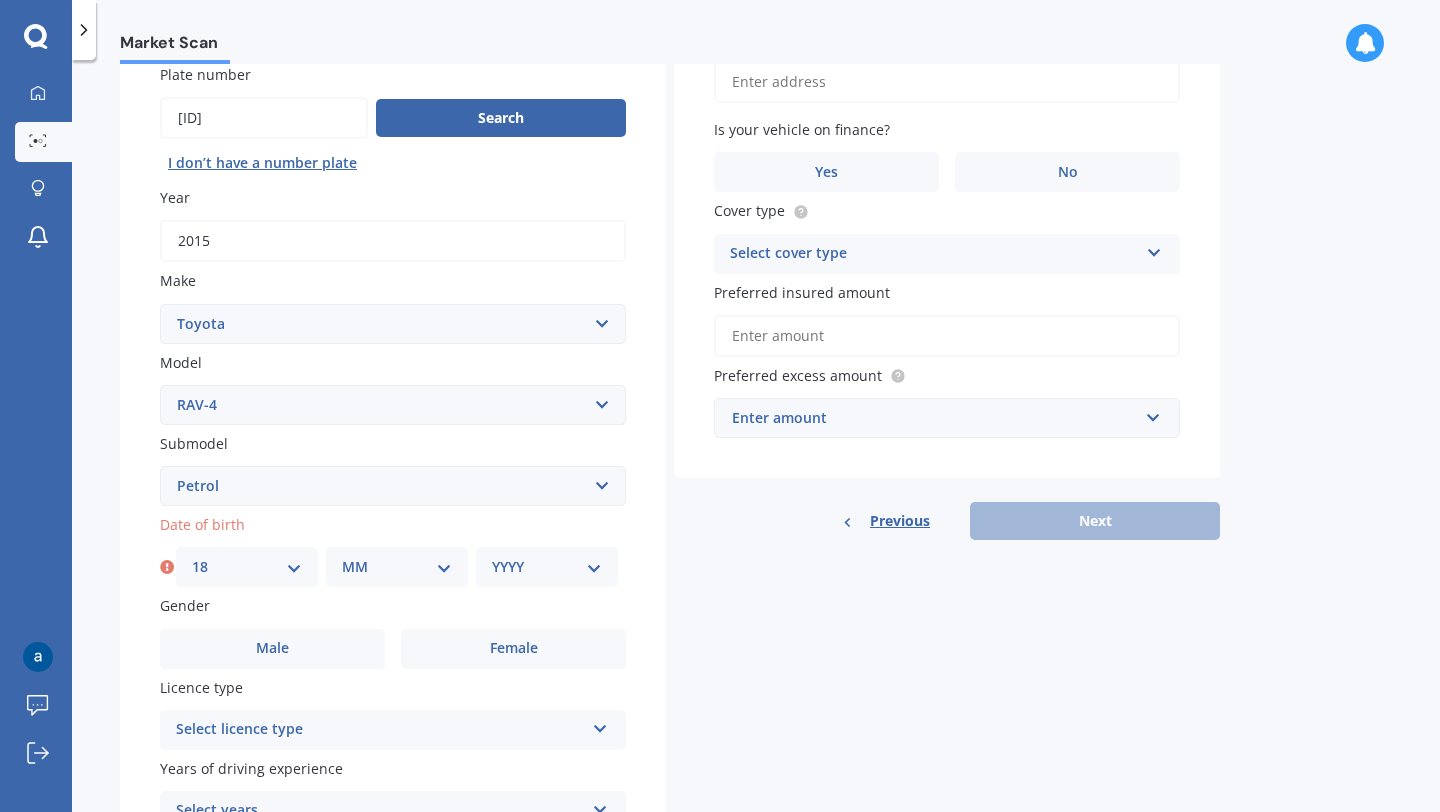 click on "MM 01 02 03 04 05 06 07 08 09 10 11 12" at bounding box center [397, 567] 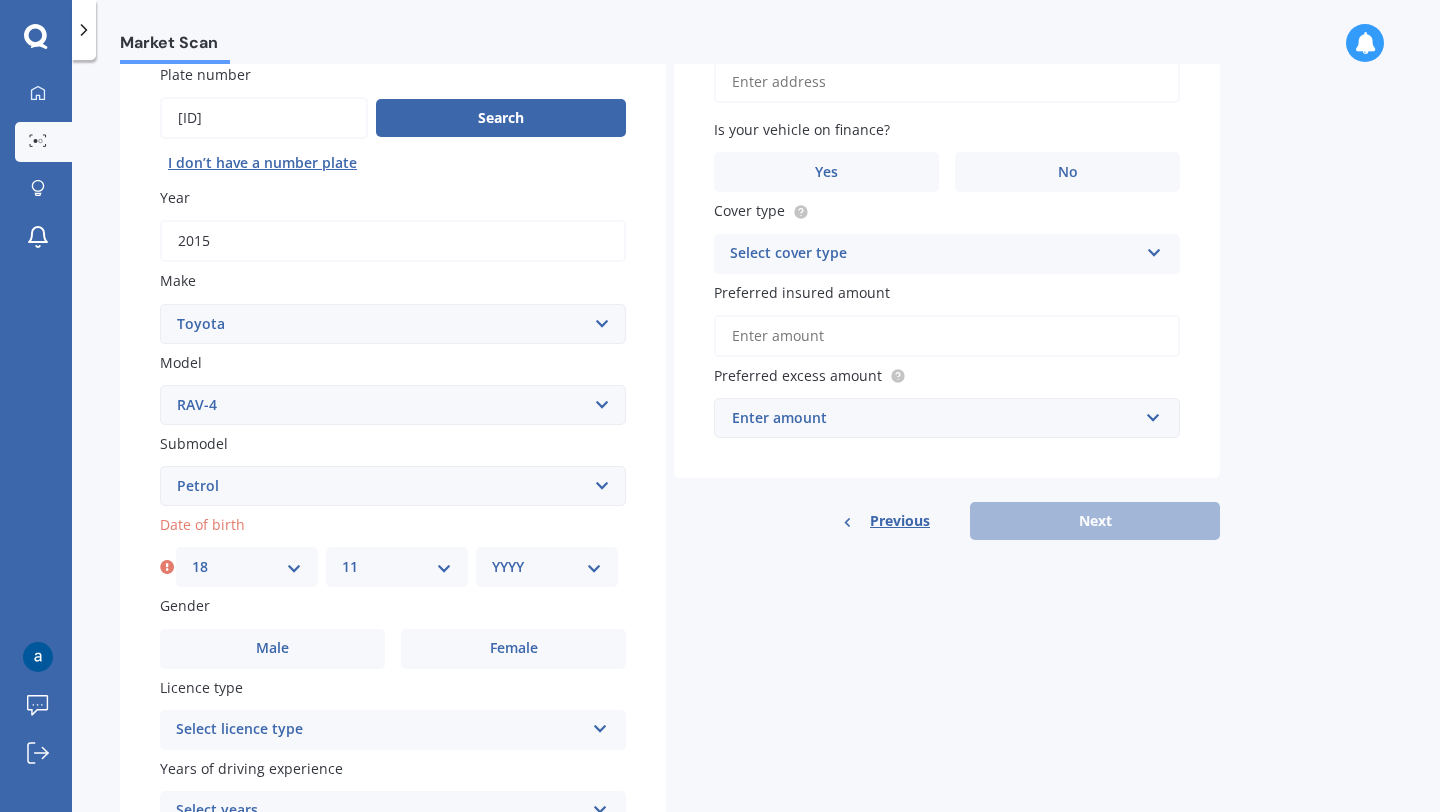 click on "YYYY 2025 2024 2023 2022 2021 2020 2019 2018 2017 2016 2015 2014 2013 2012 2011 2010 2009 2008 2007 2006 2005 2004 2003 2002 2001 2000 1999 1998 1997 1996 1995 1994 1993 1992 1991 1990 1989 1988 1987 1986 1985 1984 1983 1982 1981 1980 1979 1978 1977 1976 1975 1974 1973 1972 1971 1970 1969 1968 1967 1966 1965 1964 1963 1962 1961 1960 1959 1958 1957 1956 1955 1954 1953 1952 1951 1950 1949 1948 1947 1946 1945 1944 1943 1942 1941 1940 1939 1938 1937 1936 1935 1934 1933 1932 1931 1930 1929 1928 1927 1926" at bounding box center [547, 567] 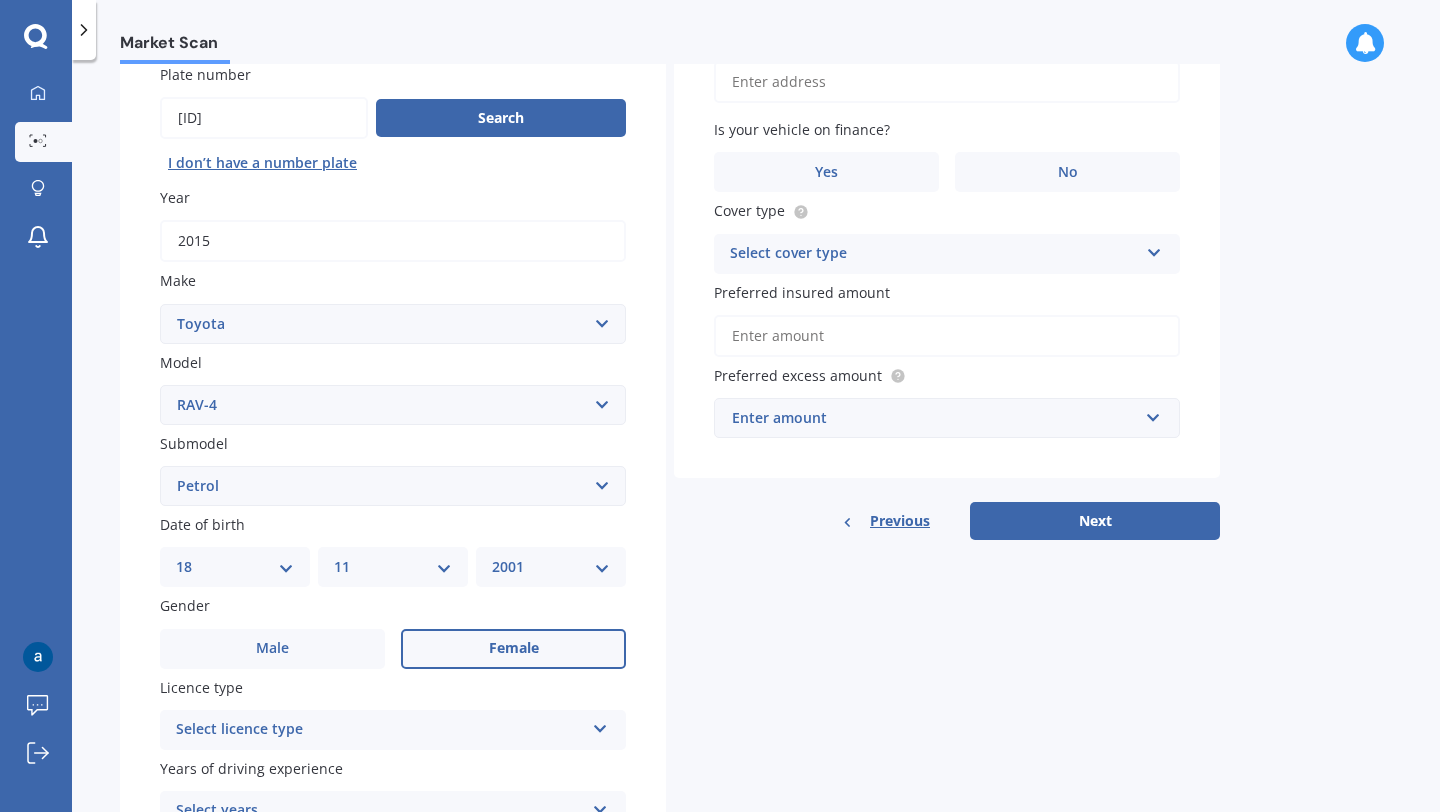 click on "Female" at bounding box center (513, 649) 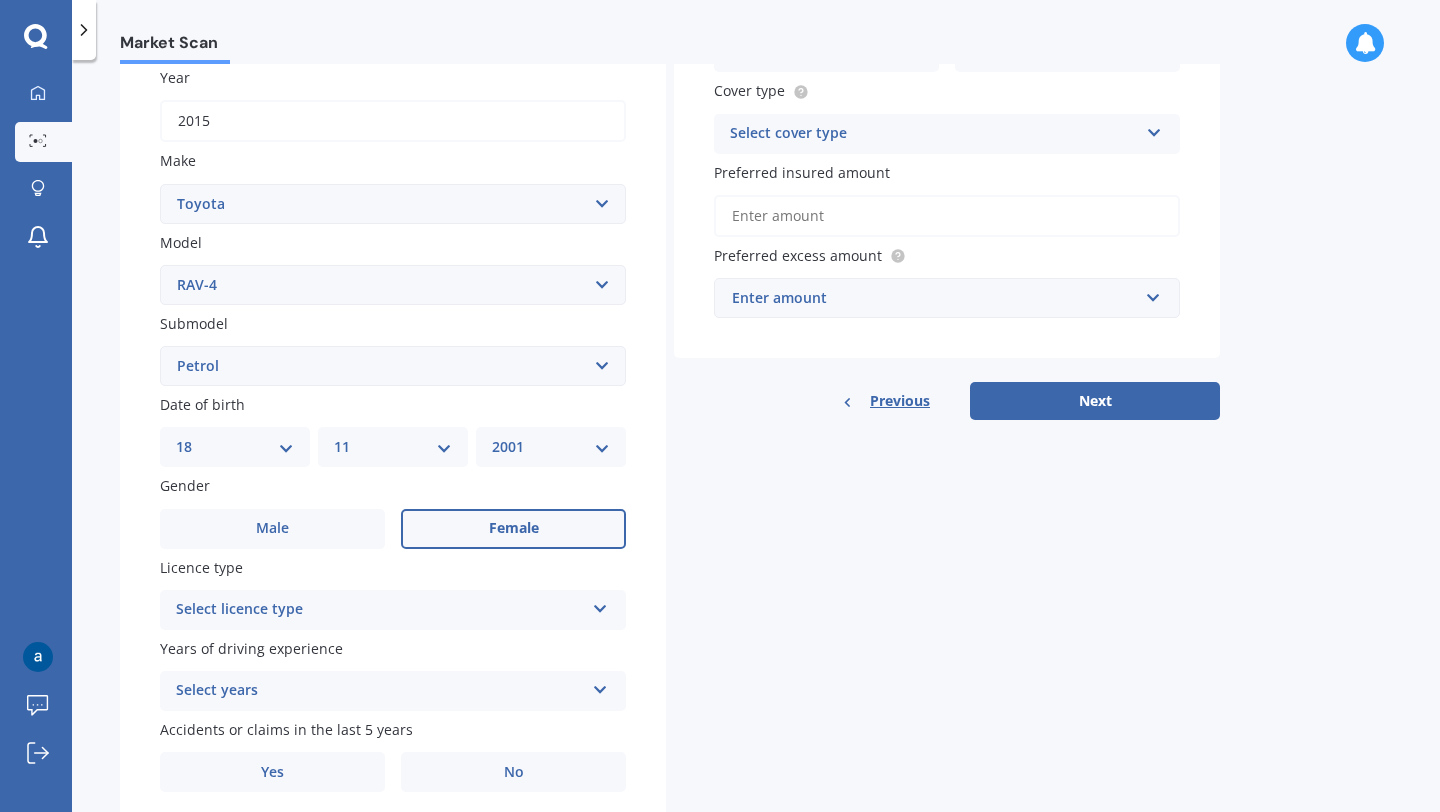 scroll, scrollTop: 335, scrollLeft: 0, axis: vertical 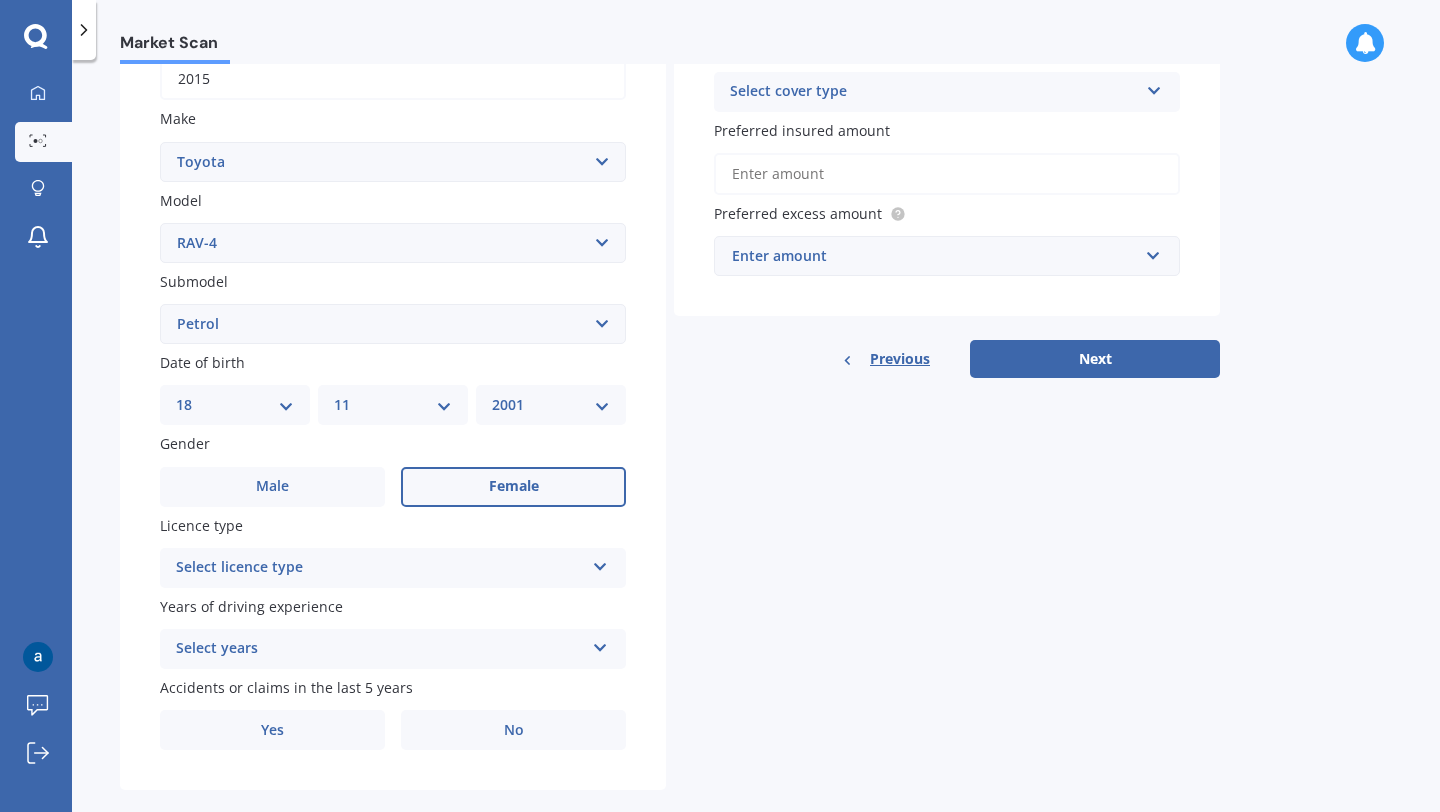 click on "Select licence type" at bounding box center [380, 568] 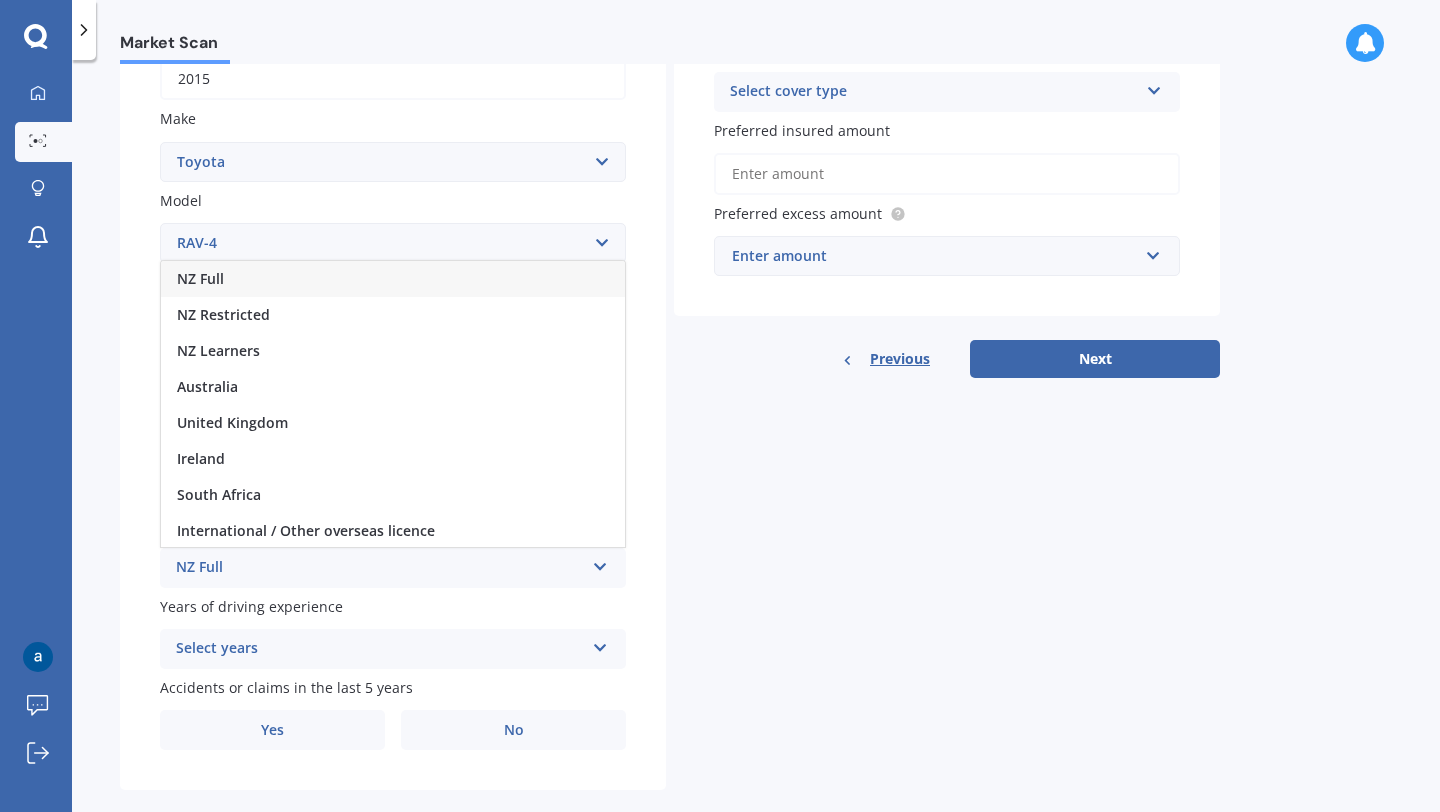 click on "NZ Full" at bounding box center (393, 279) 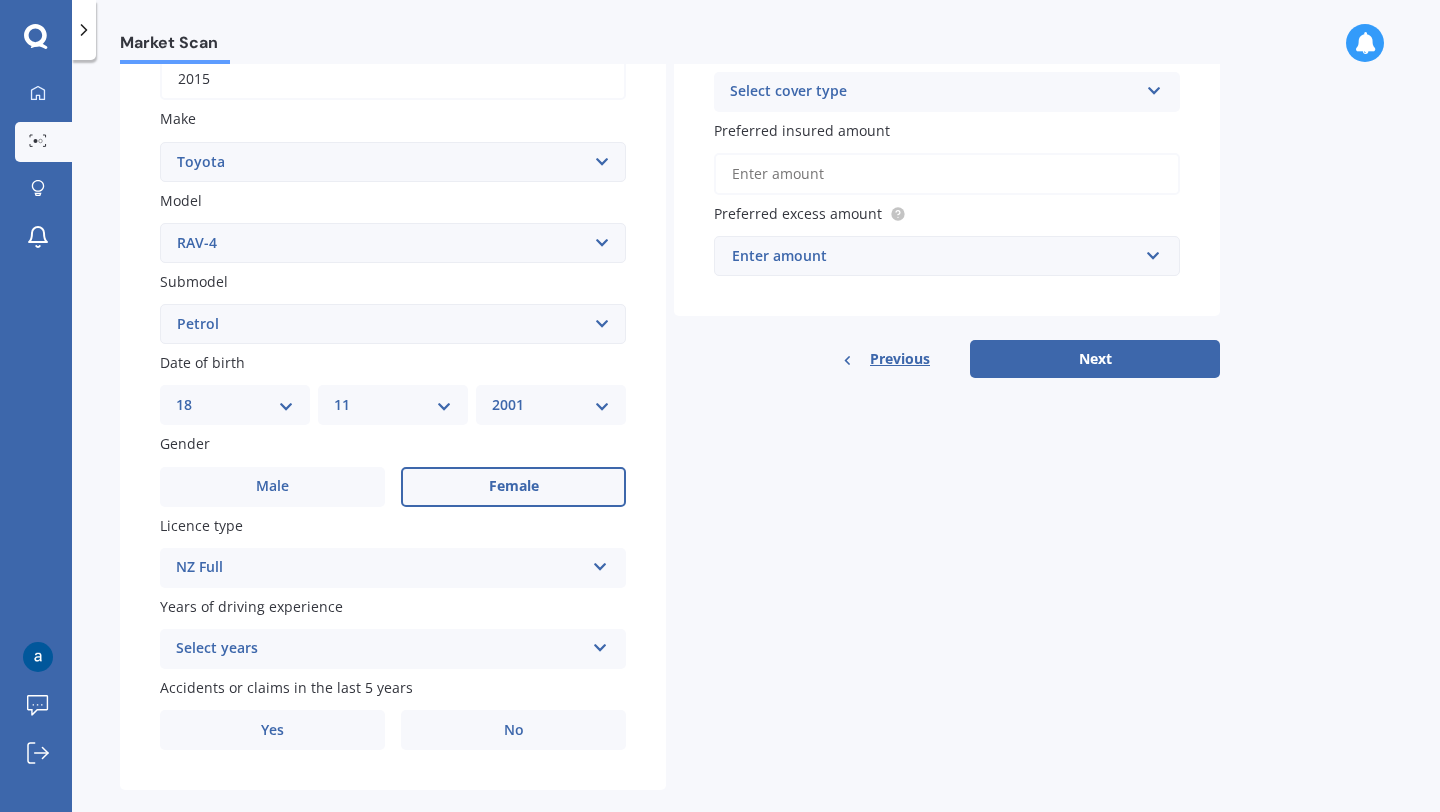 scroll, scrollTop: 370, scrollLeft: 0, axis: vertical 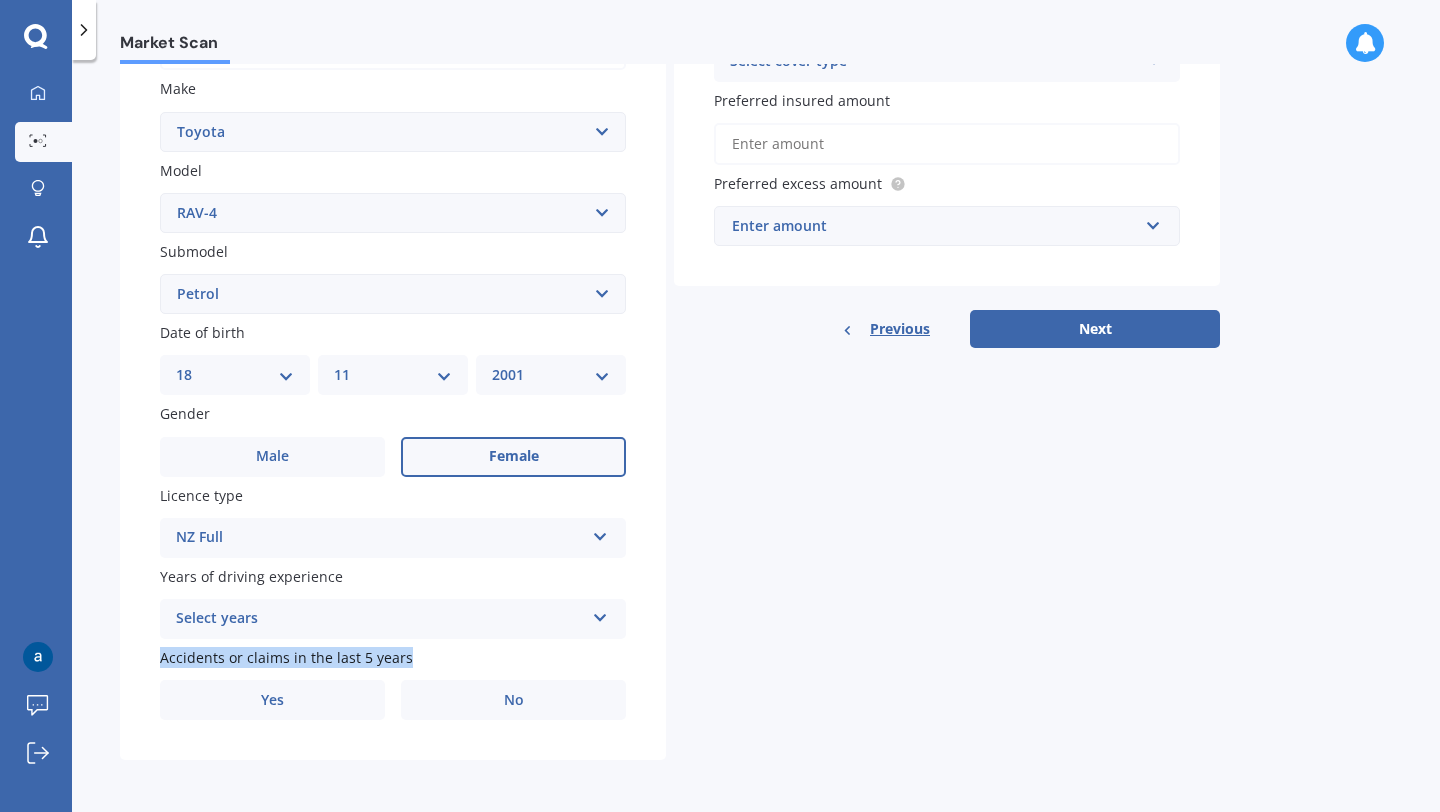 drag, startPoint x: 161, startPoint y: 651, endPoint x: 416, endPoint y: 673, distance: 255.94727 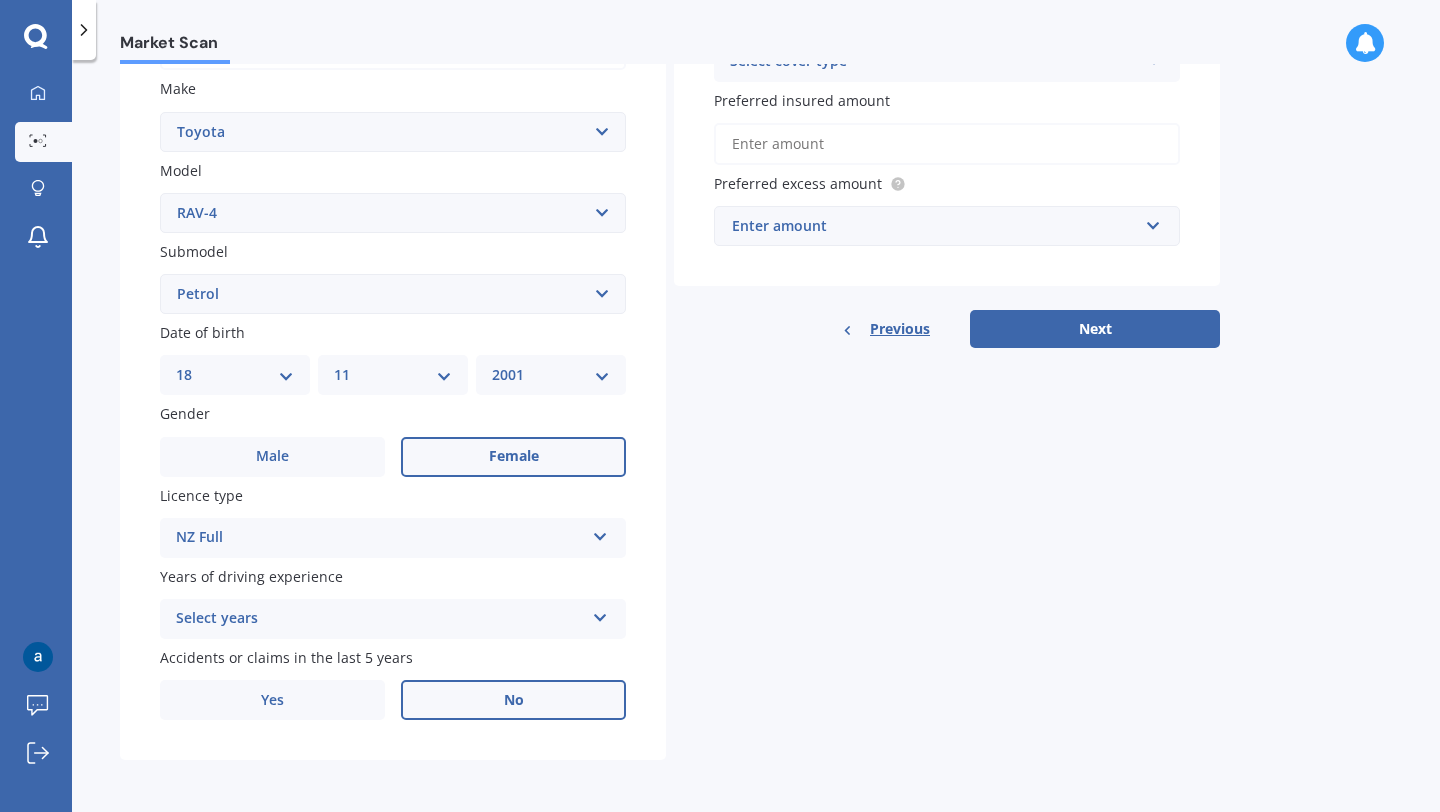 click on "No" at bounding box center [513, 700] 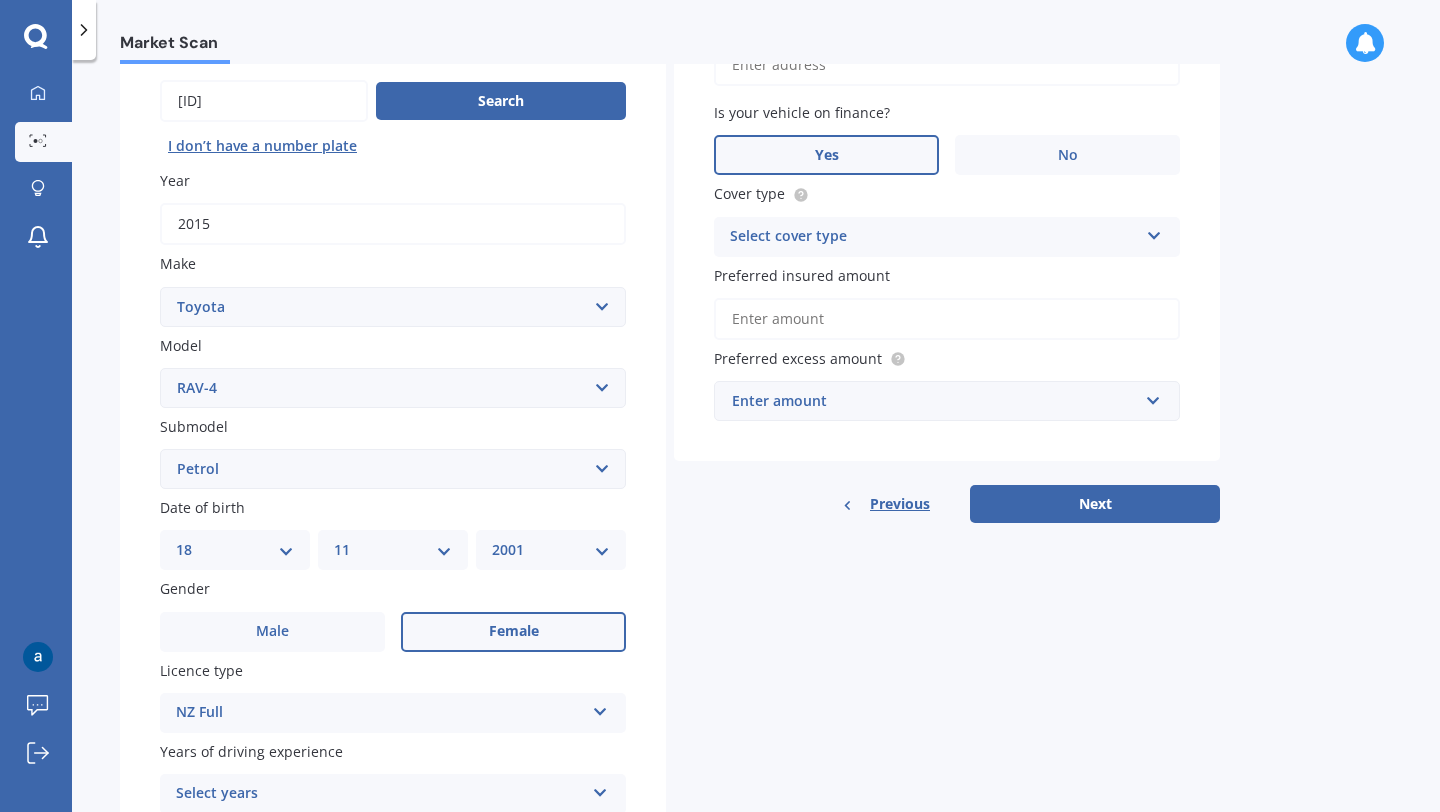 scroll, scrollTop: 0, scrollLeft: 0, axis: both 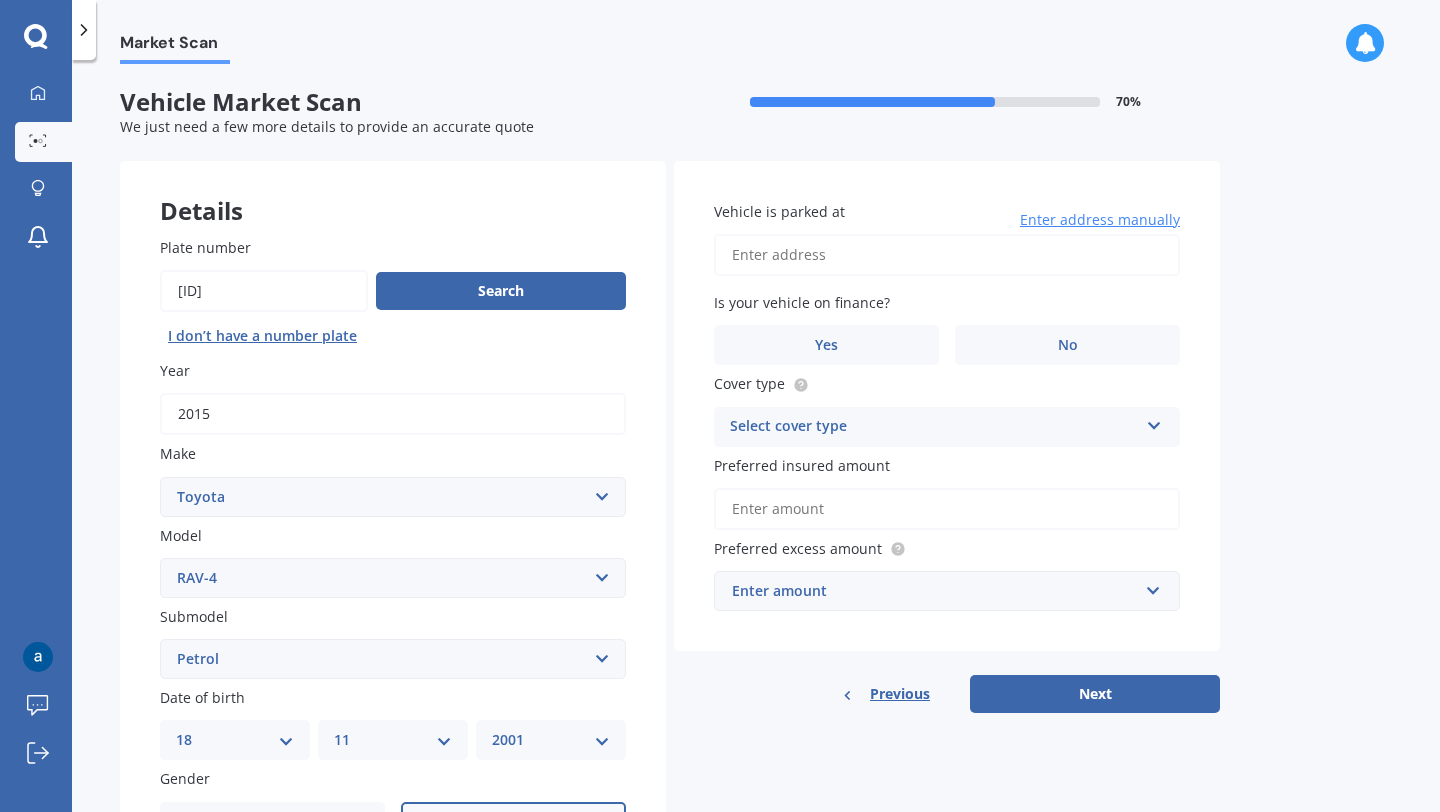 click on "Vehicle is parked at" at bounding box center [947, 255] 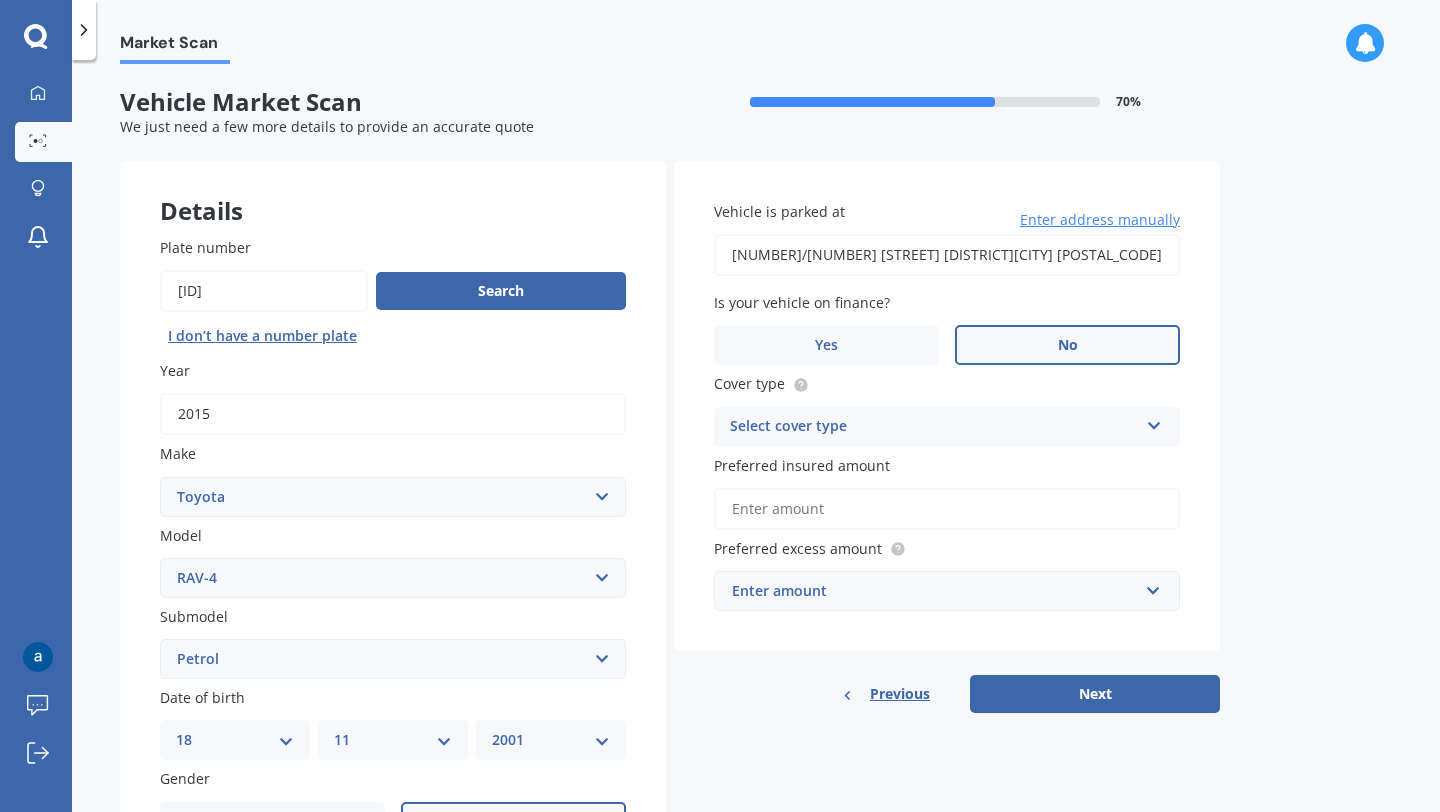 click on "No" at bounding box center (1067, 345) 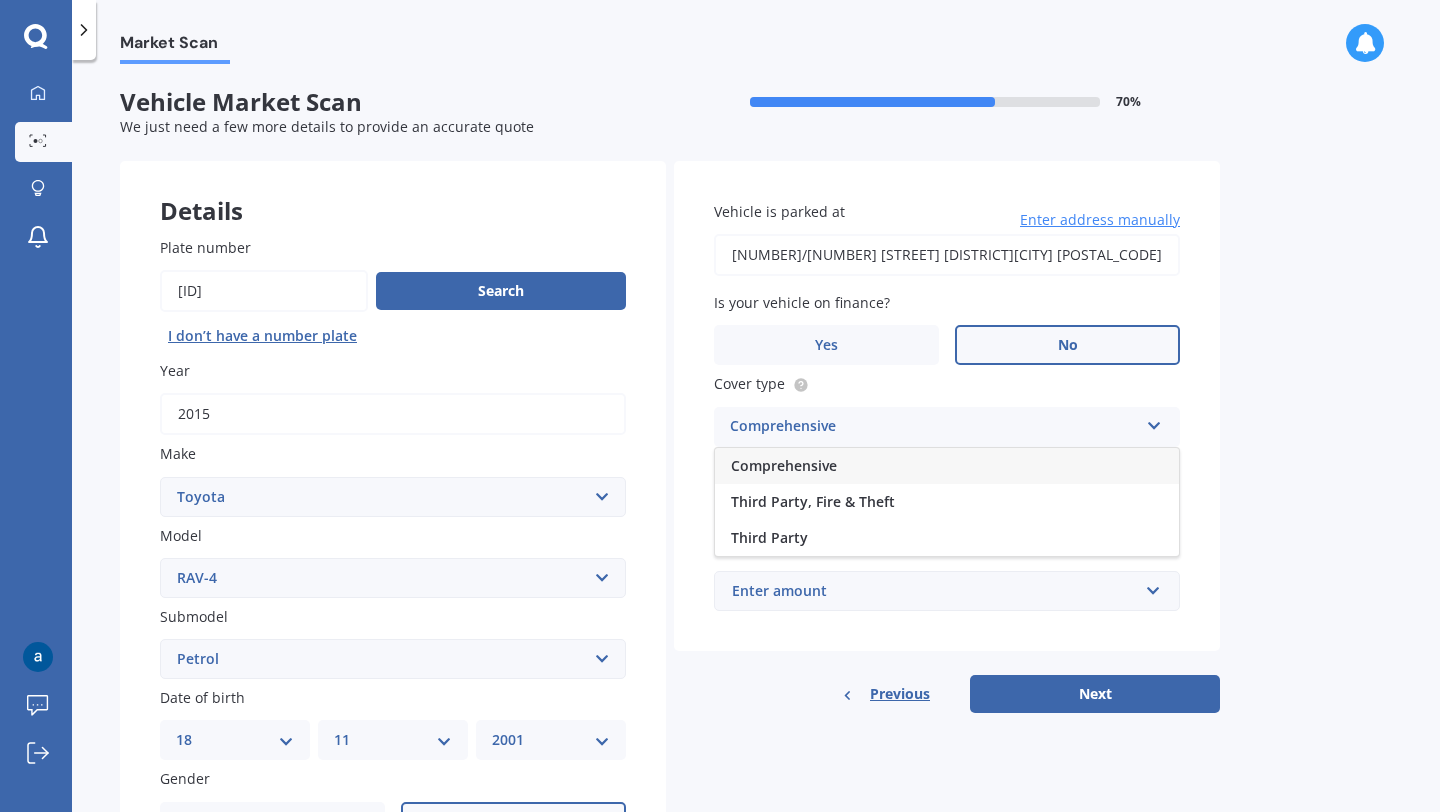 click on "Comprehensive" at bounding box center [784, 465] 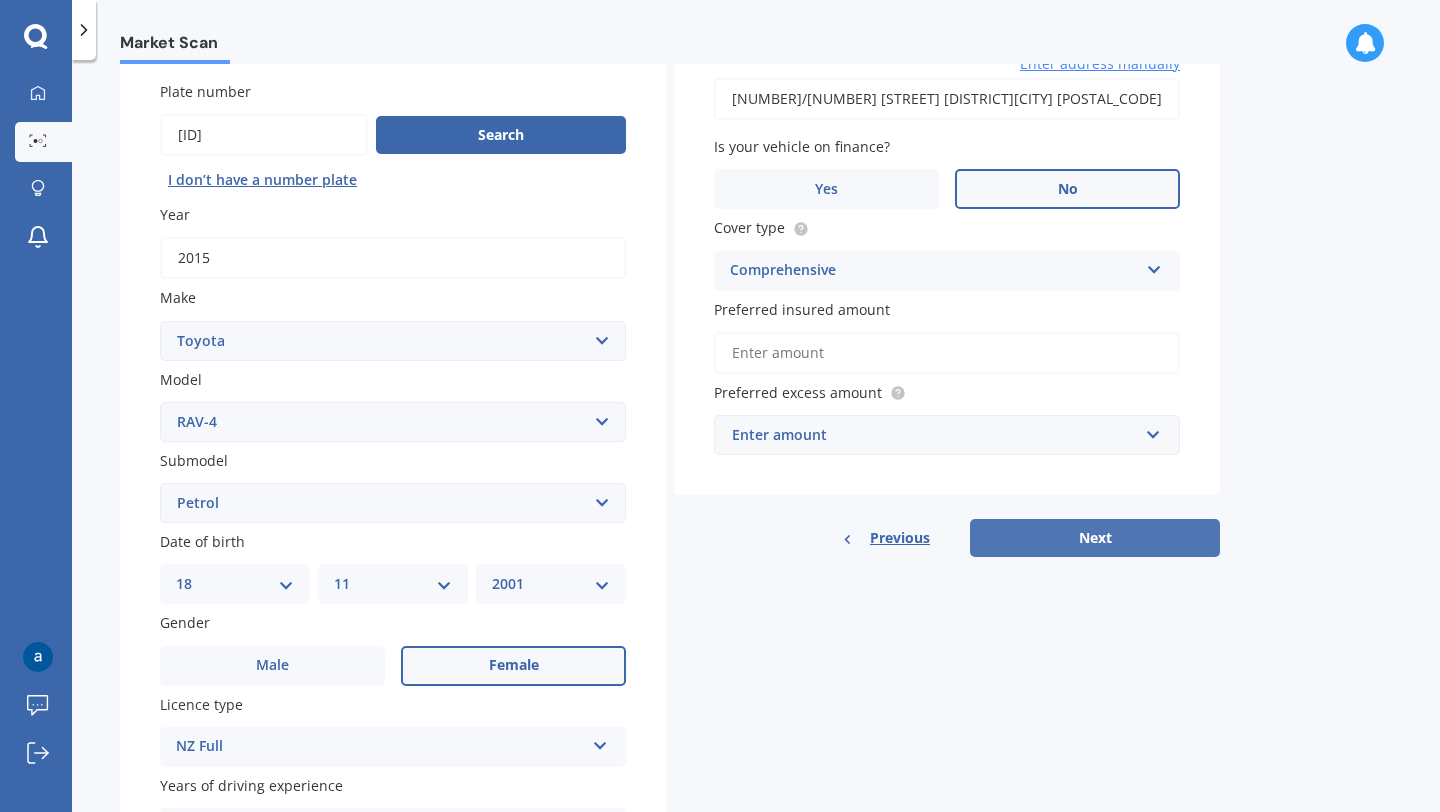 click on "Next" at bounding box center (1095, 538) 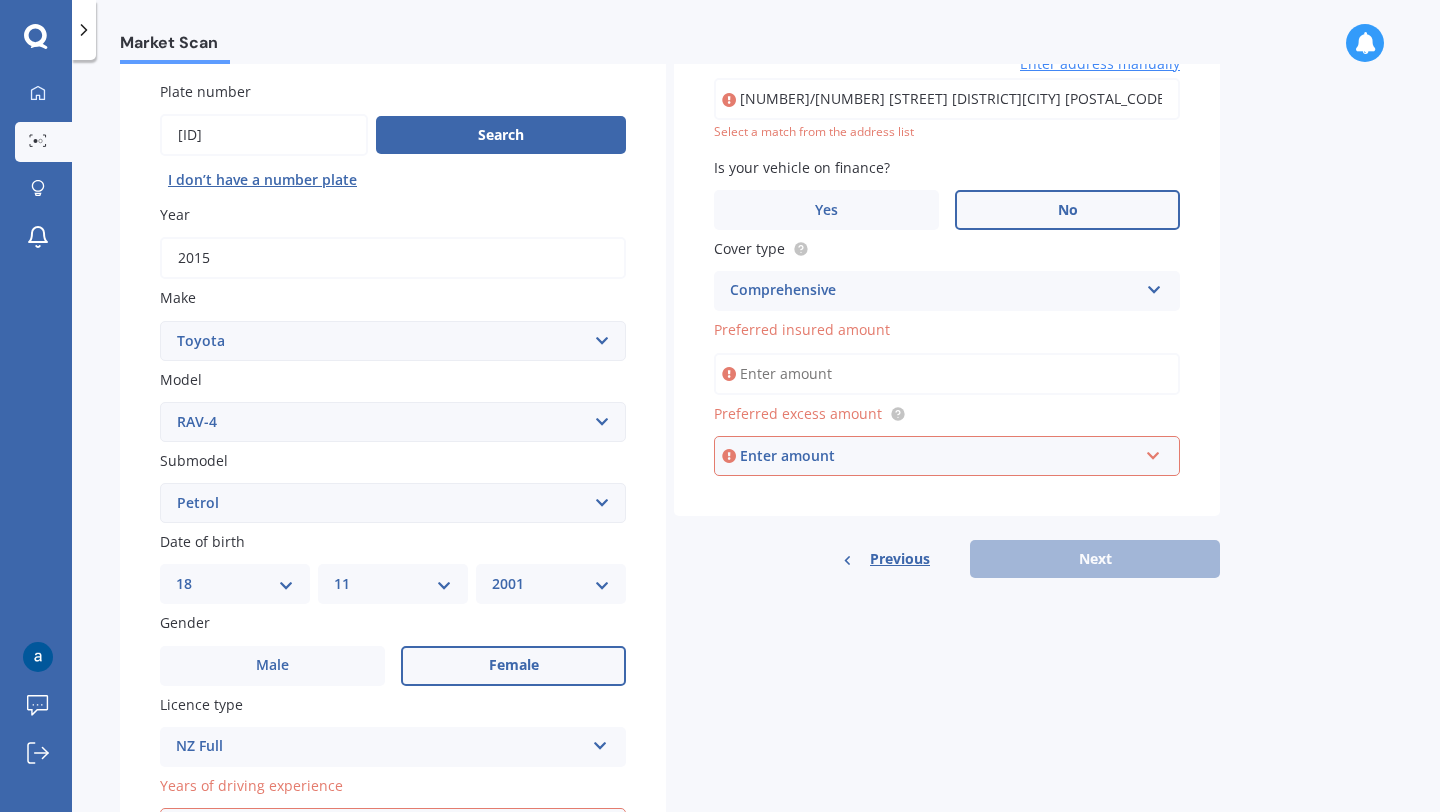 scroll, scrollTop: 190, scrollLeft: 0, axis: vertical 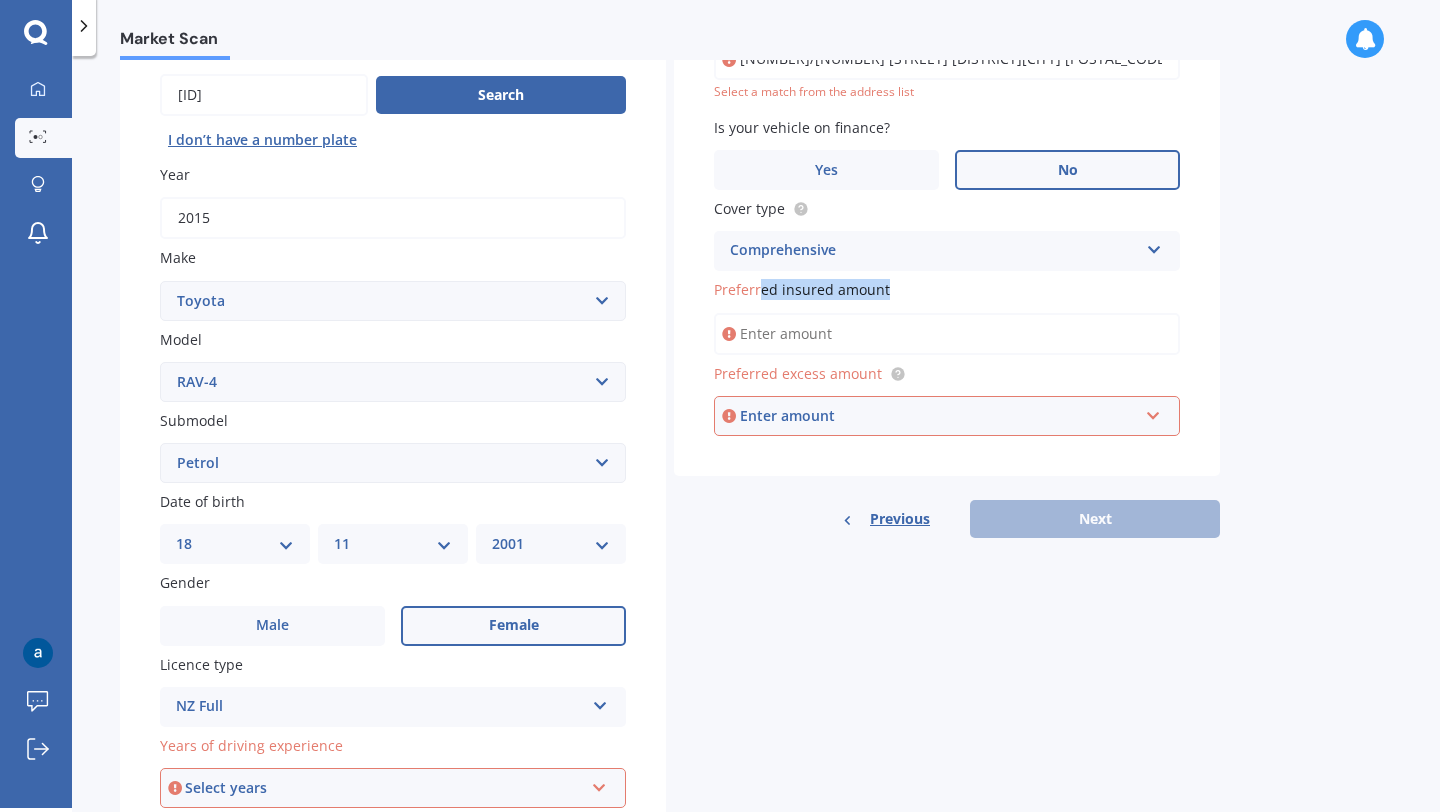 drag, startPoint x: 763, startPoint y: 284, endPoint x: 942, endPoint y: 283, distance: 179.00279 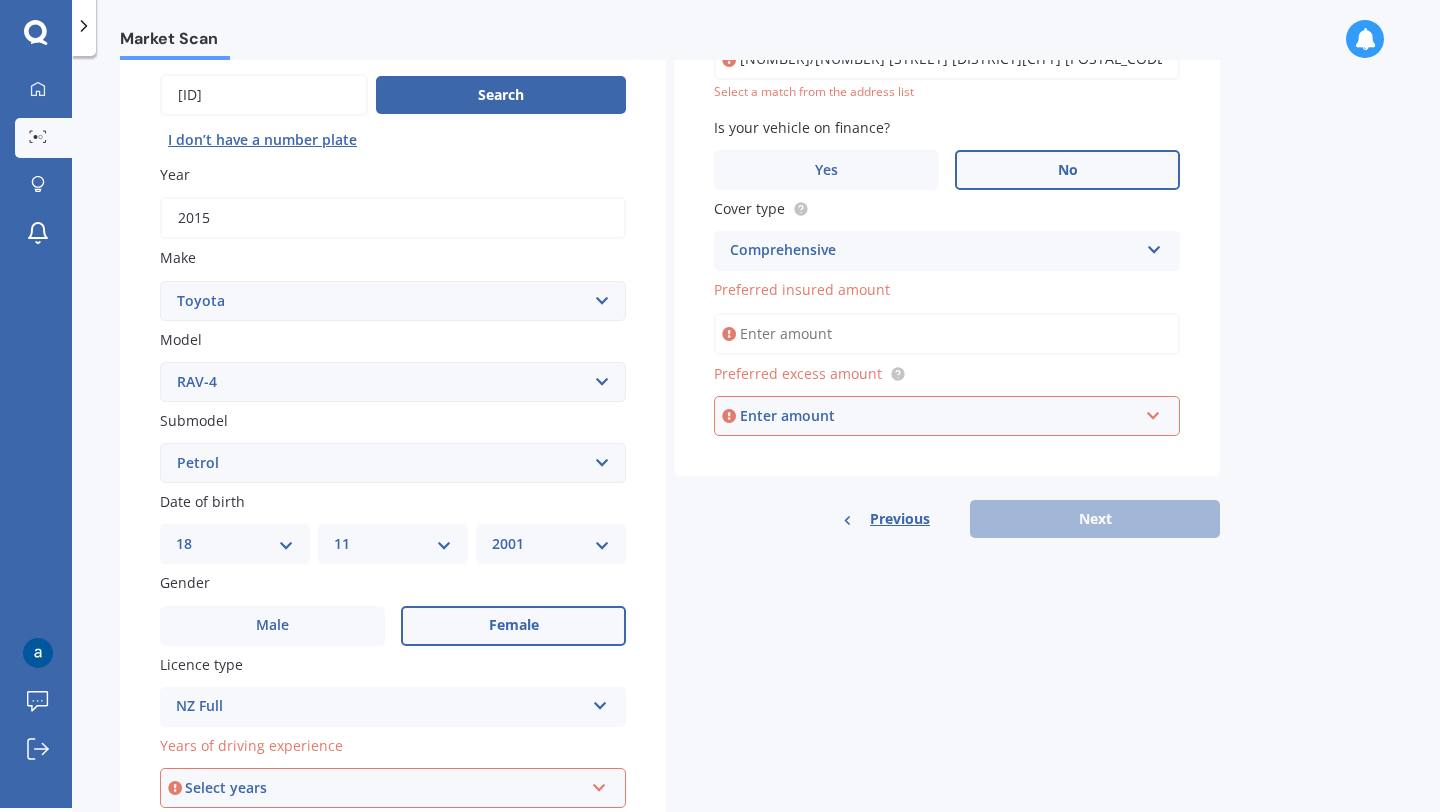 click on "Preferred insured amount" at bounding box center (947, 334) 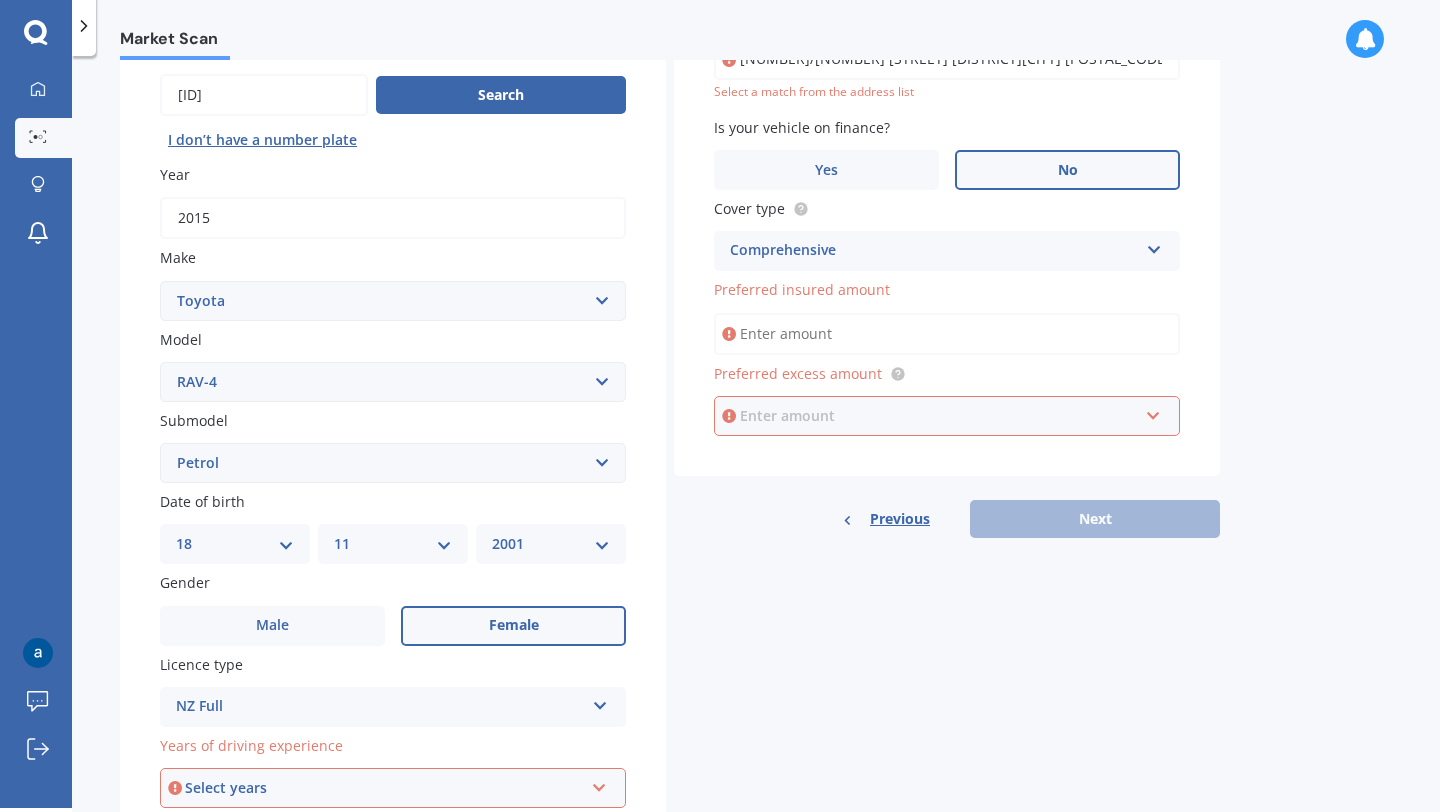 click at bounding box center (940, 416) 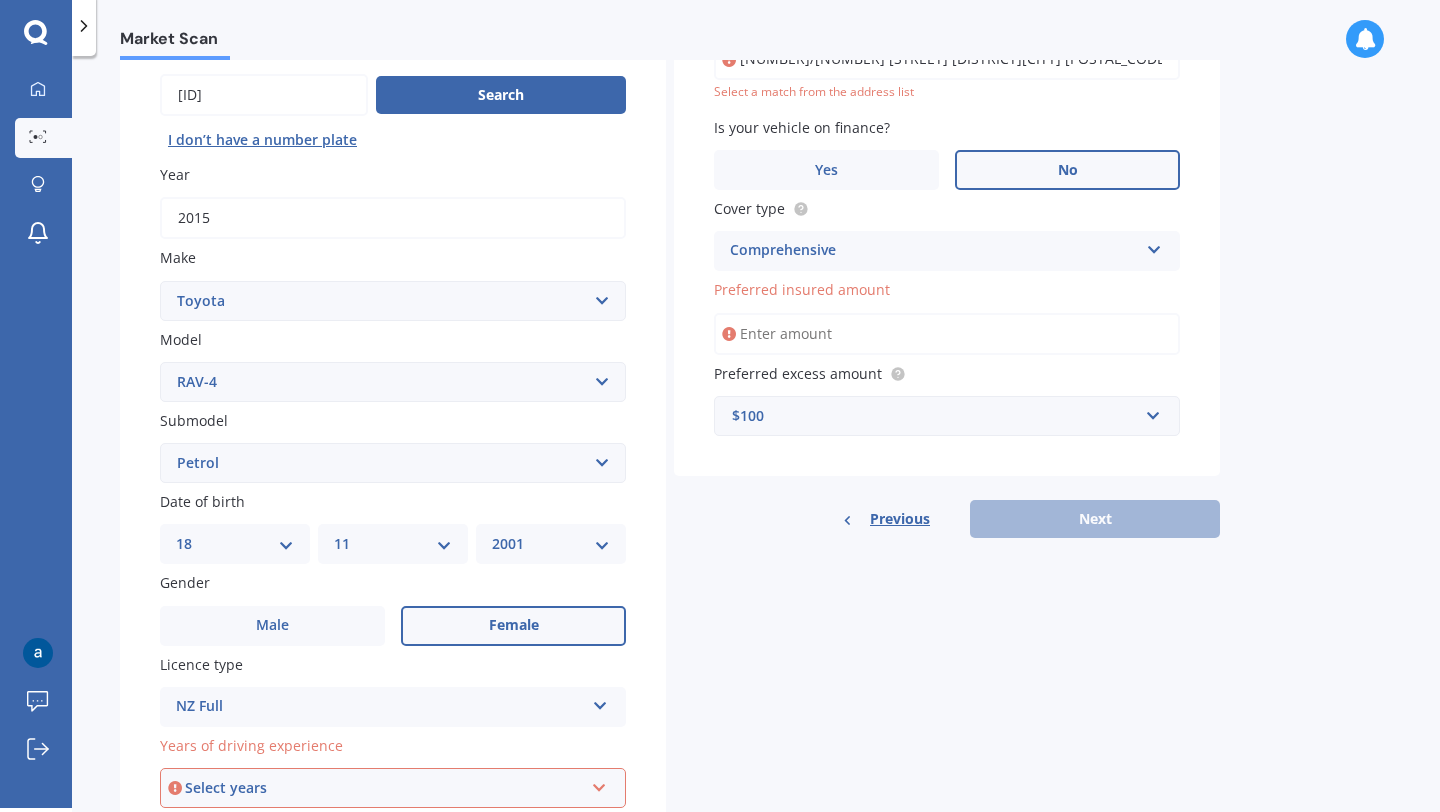 click on "Preferred insured amount" at bounding box center (947, 334) 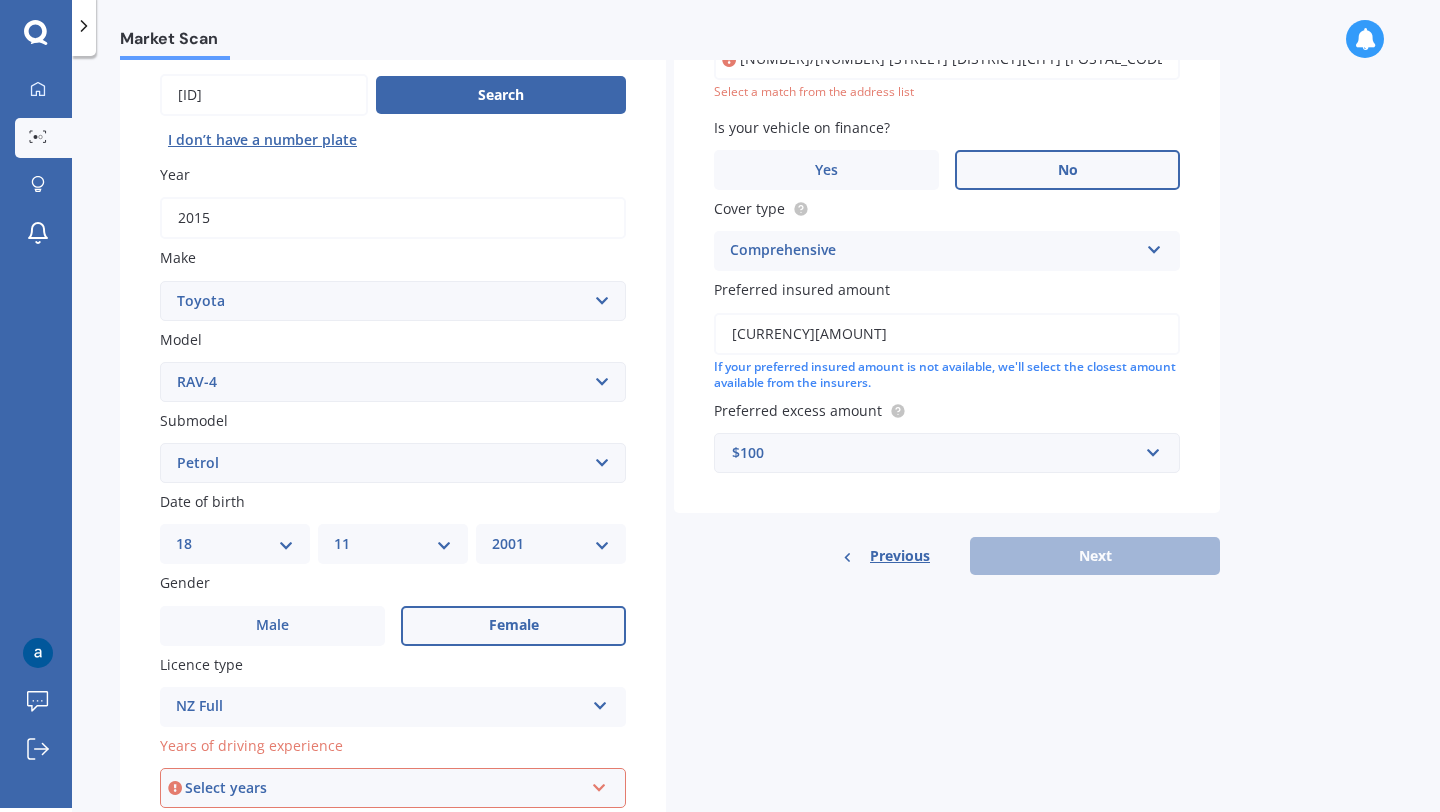 type on "[CURRENCY][AMOUNT]" 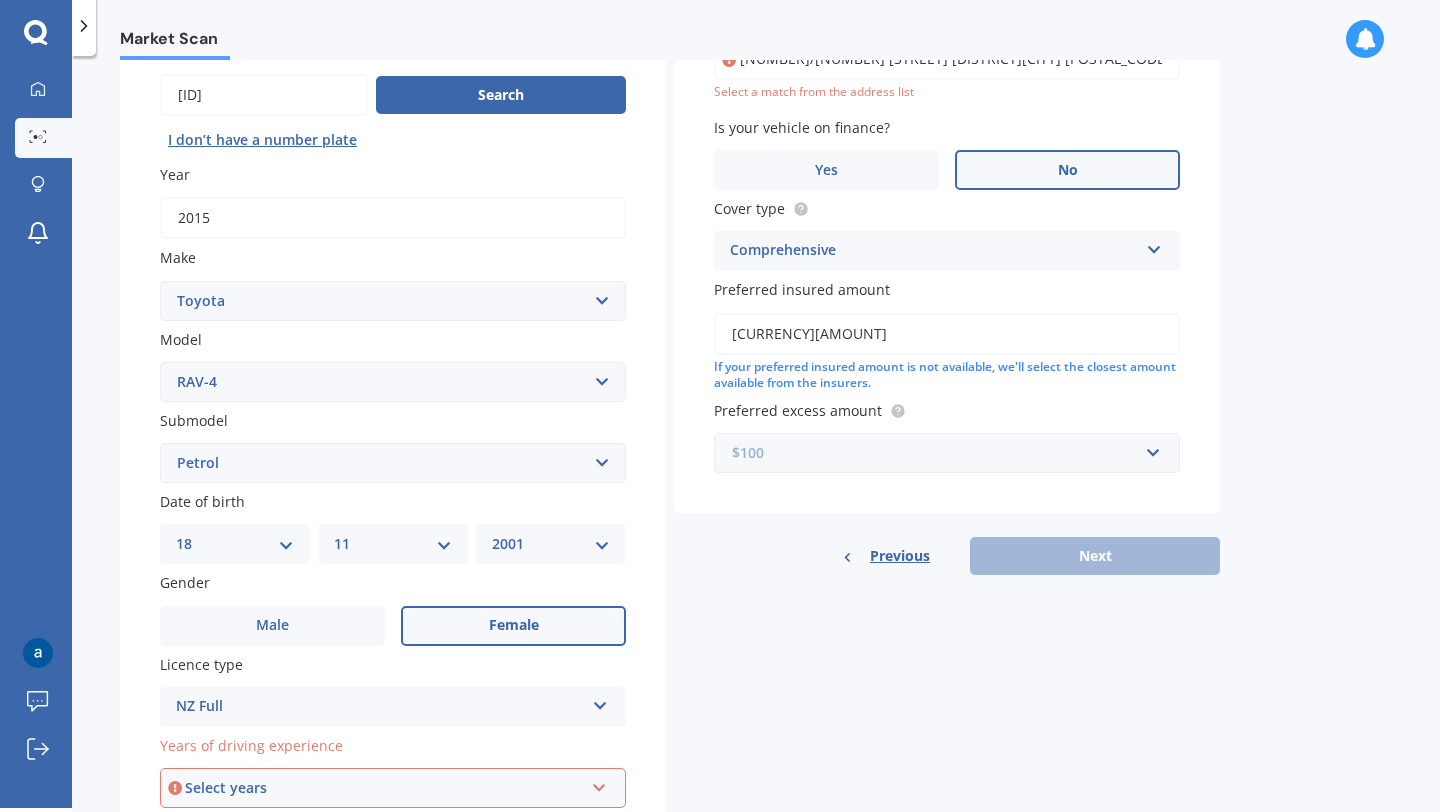 click at bounding box center [940, 453] 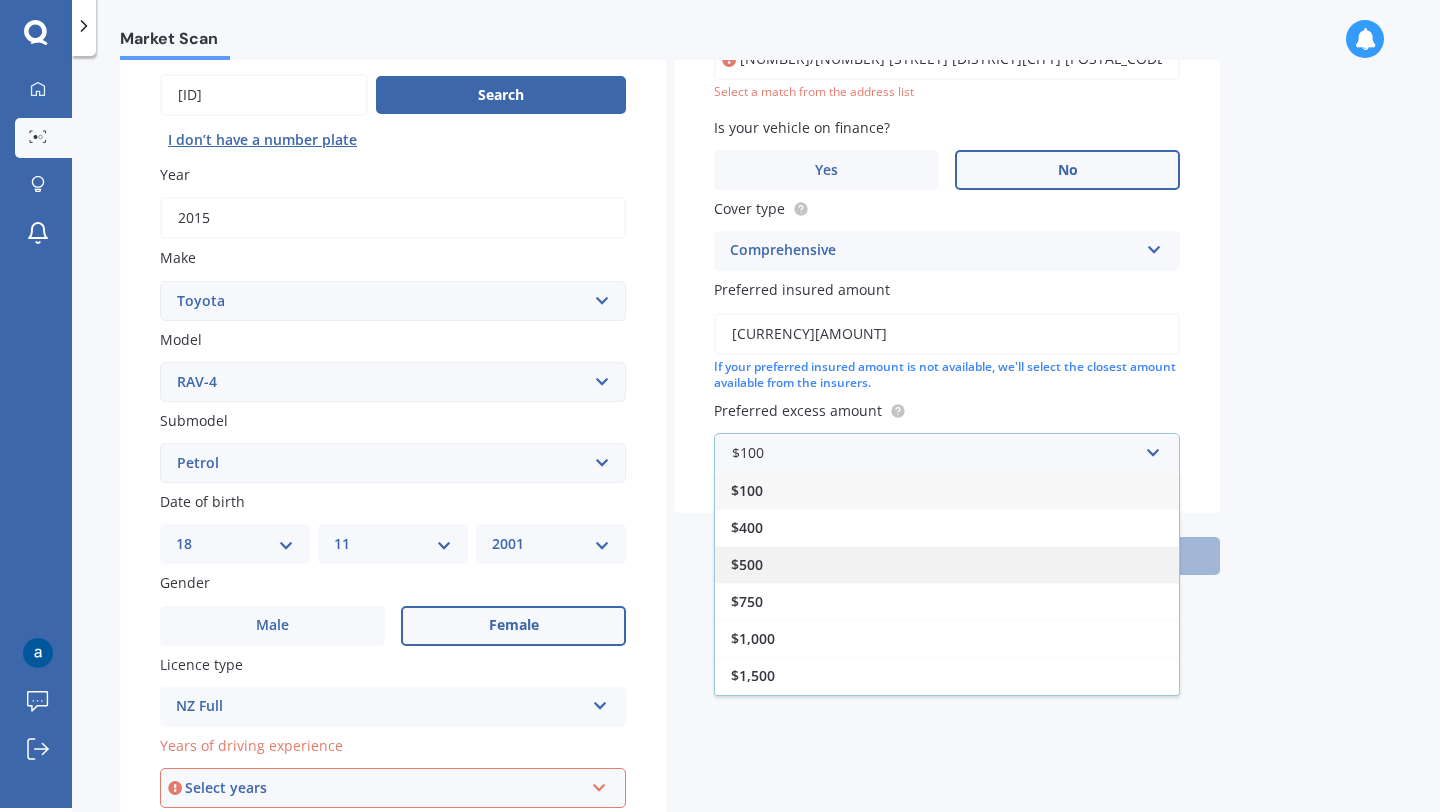 click on "$500" at bounding box center [947, 564] 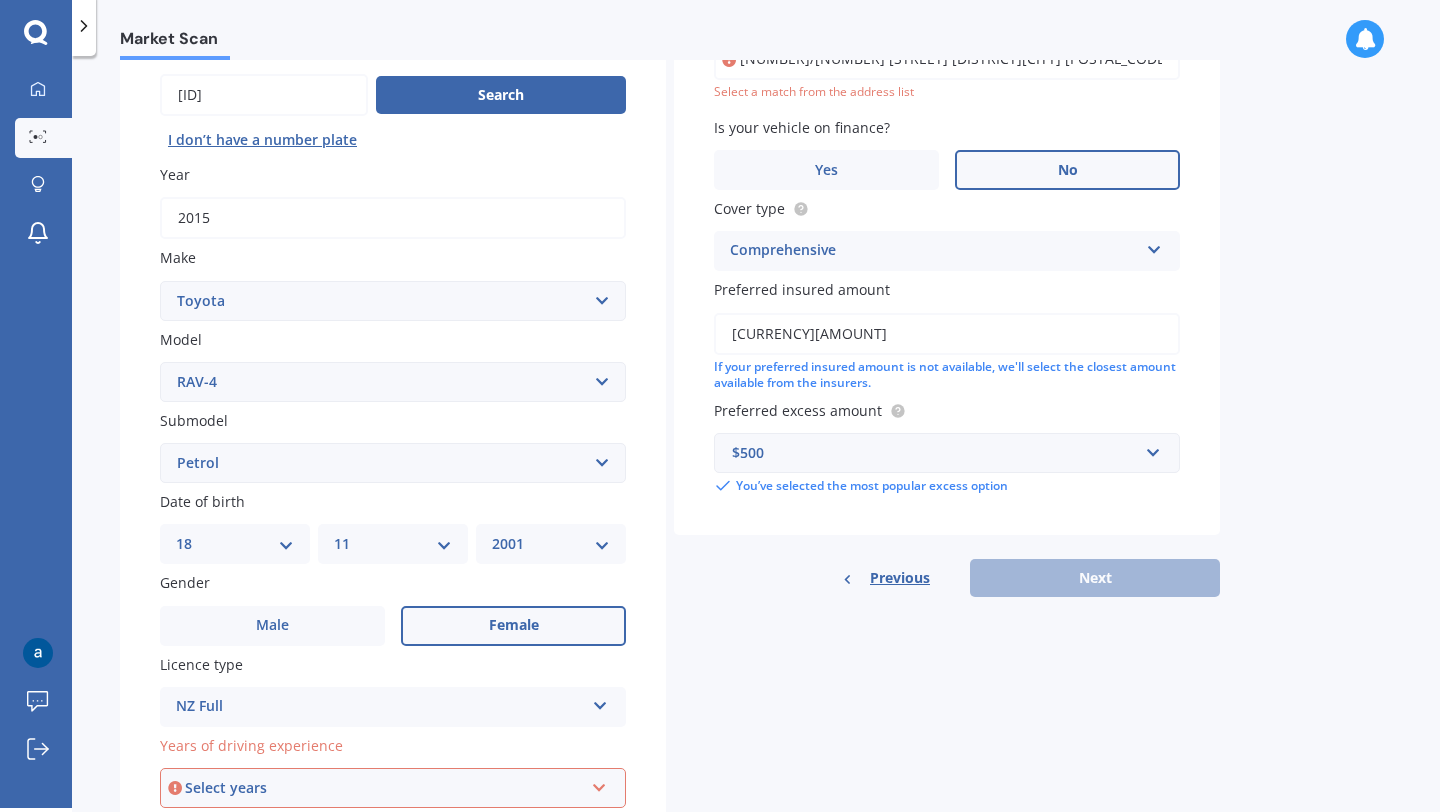 click on "Previous Next" at bounding box center [947, 578] 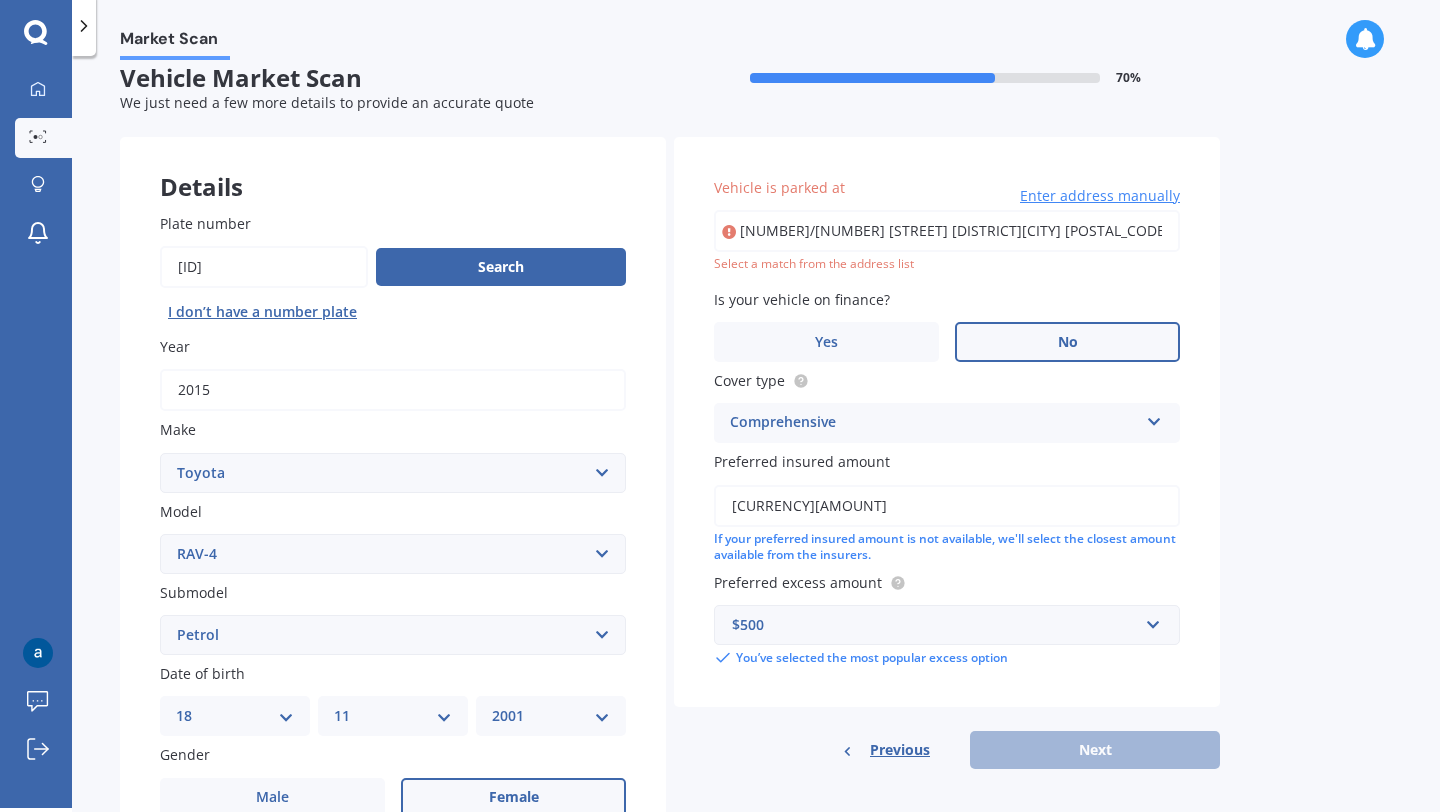 scroll, scrollTop: 17, scrollLeft: 0, axis: vertical 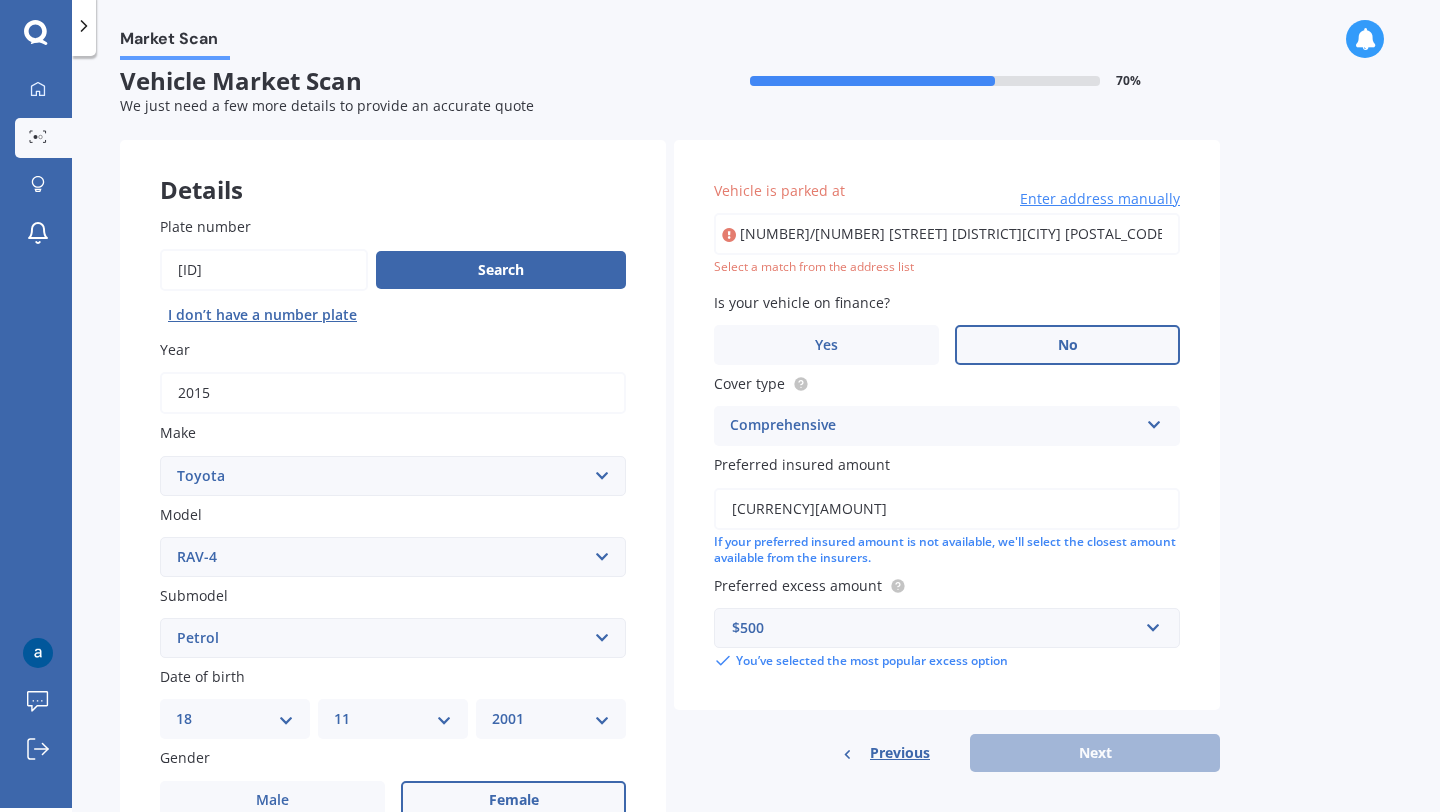 click on "[NUMBER]/[NUMBER] [STREET] [DISTRICT][CITY] [POSTAL_CODE]" at bounding box center (947, 234) 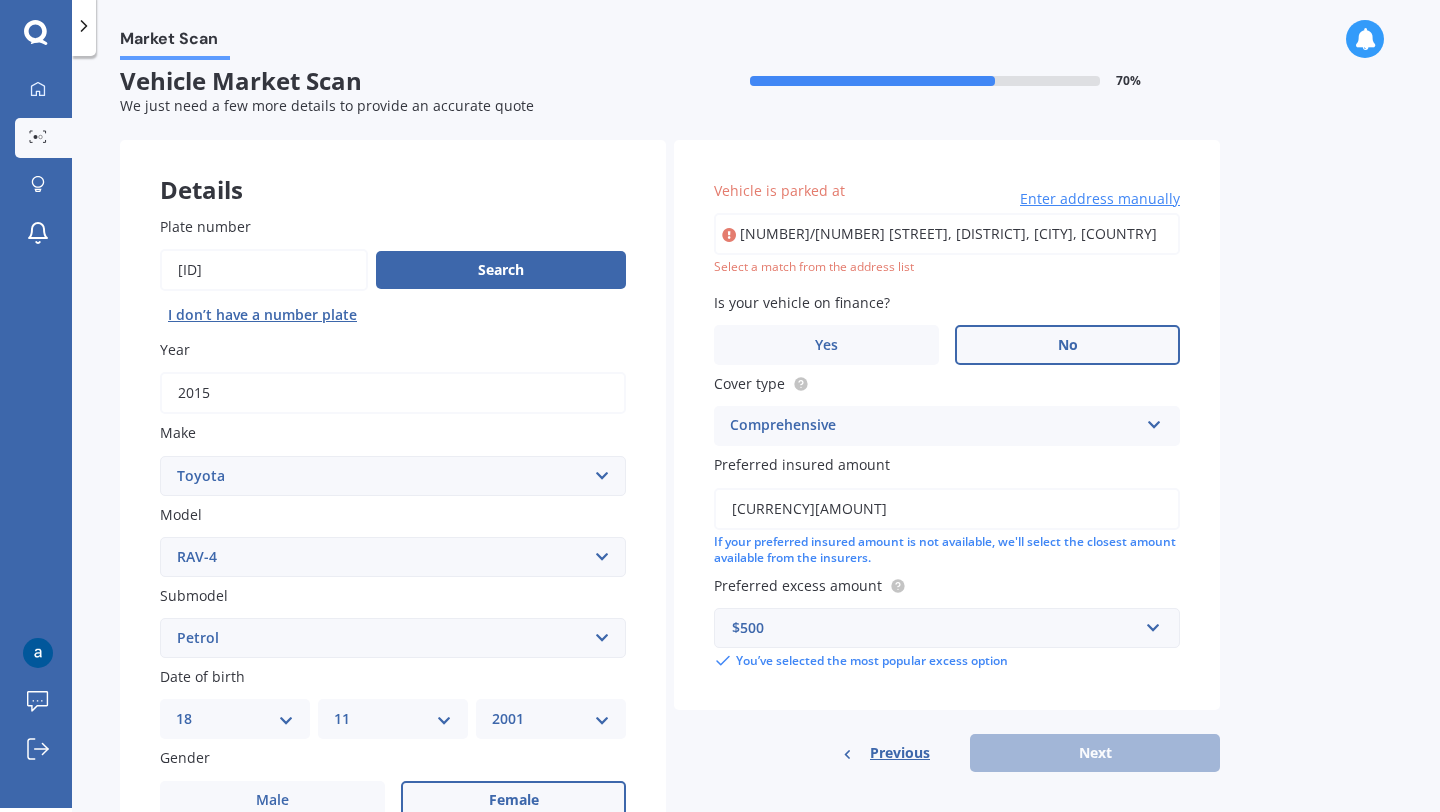 type on "[NUMBER]/[NUMBER] [STREET], [DISTRICT], [CITY] [POSTAL_CODE]" 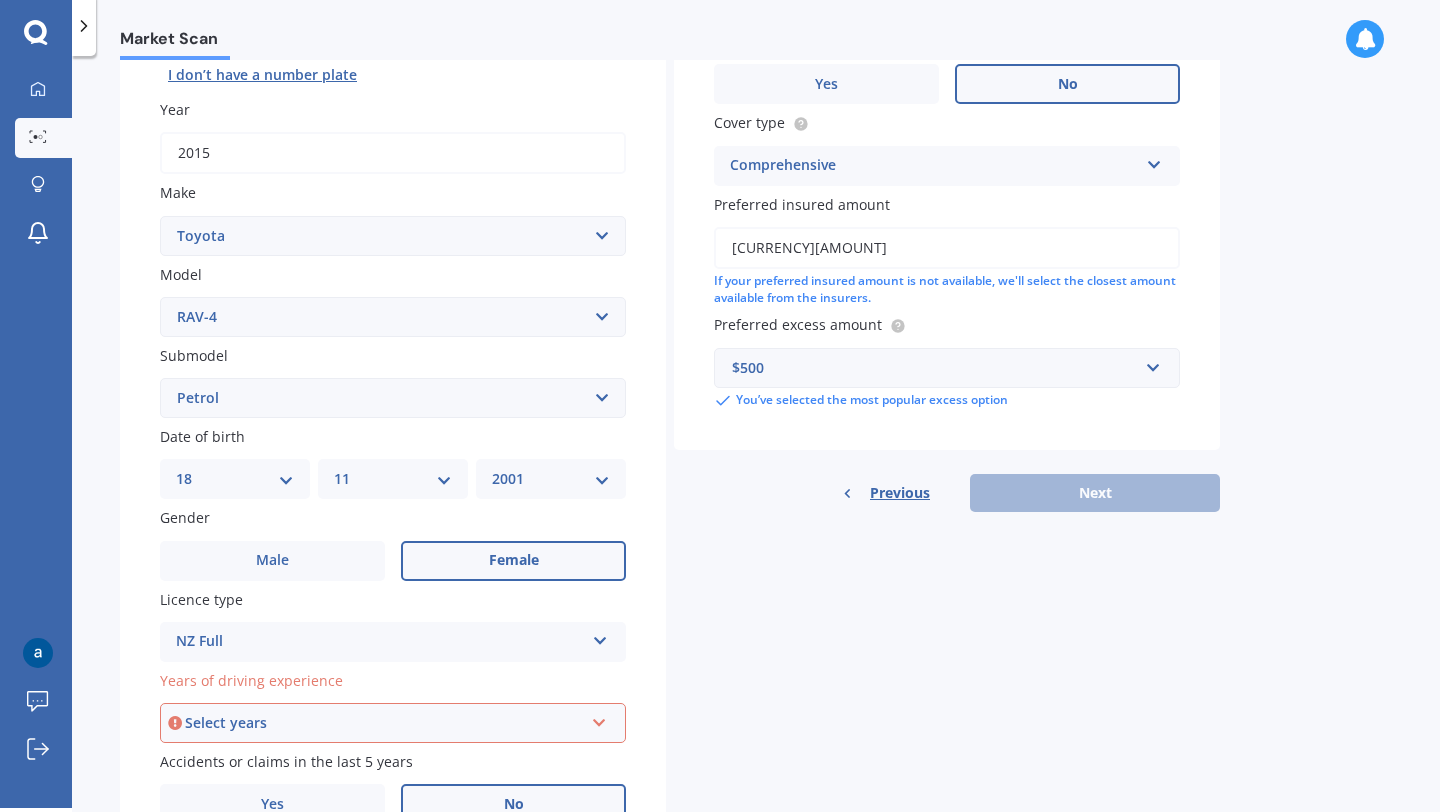 scroll, scrollTop: 370, scrollLeft: 0, axis: vertical 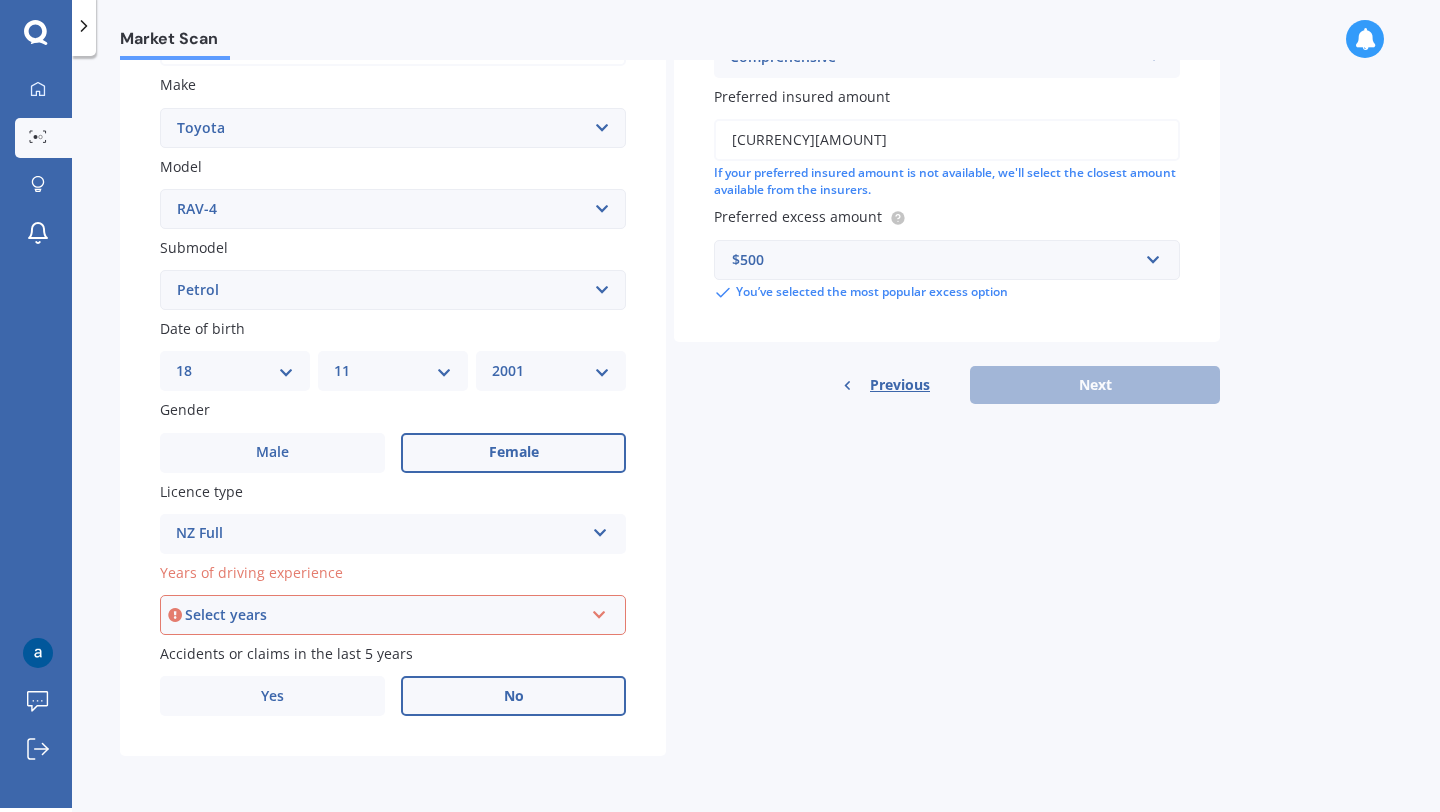 click on "Select years" at bounding box center [384, 615] 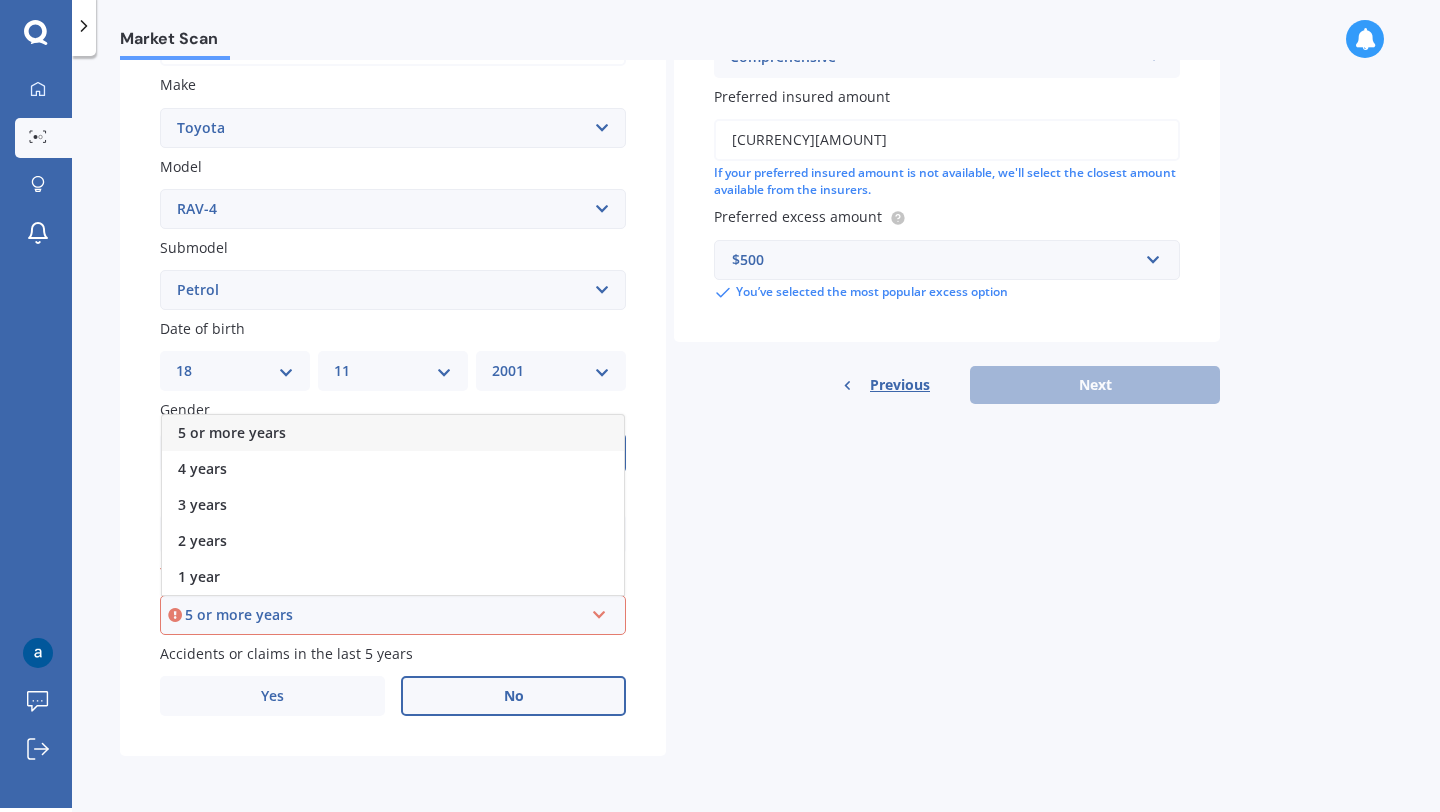 click on "5 or more years" at bounding box center (232, 432) 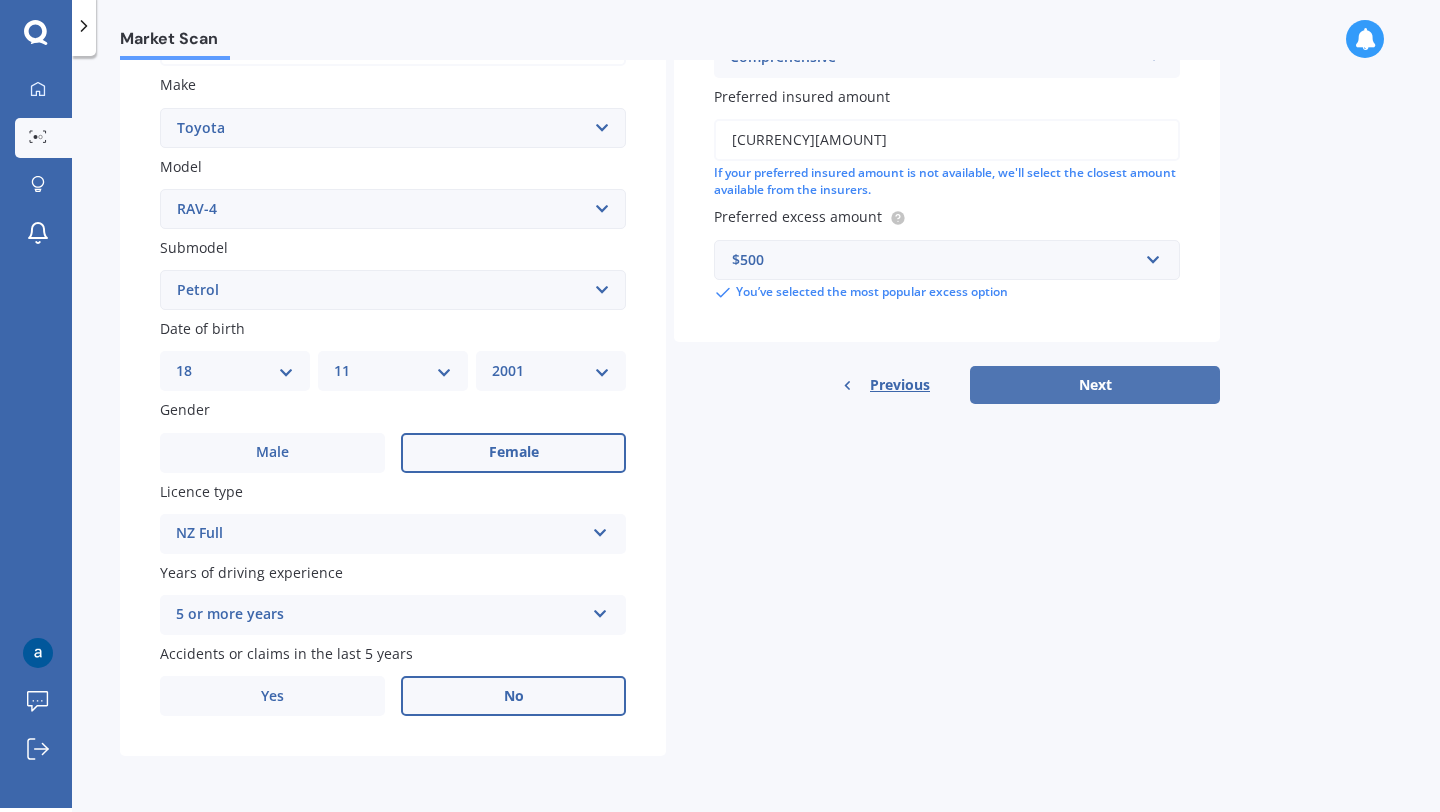 click on "Next" at bounding box center (1095, 385) 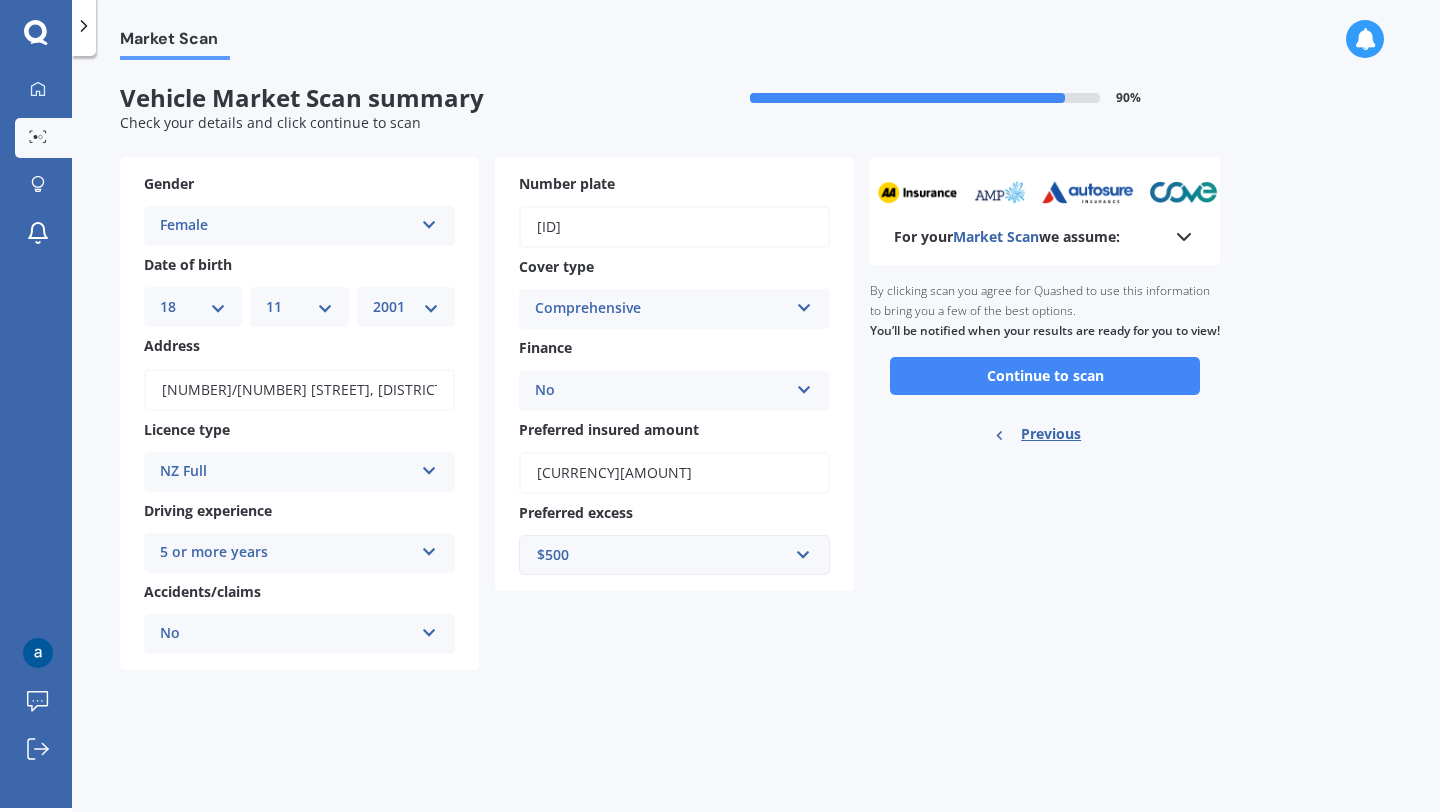 scroll, scrollTop: 0, scrollLeft: 0, axis: both 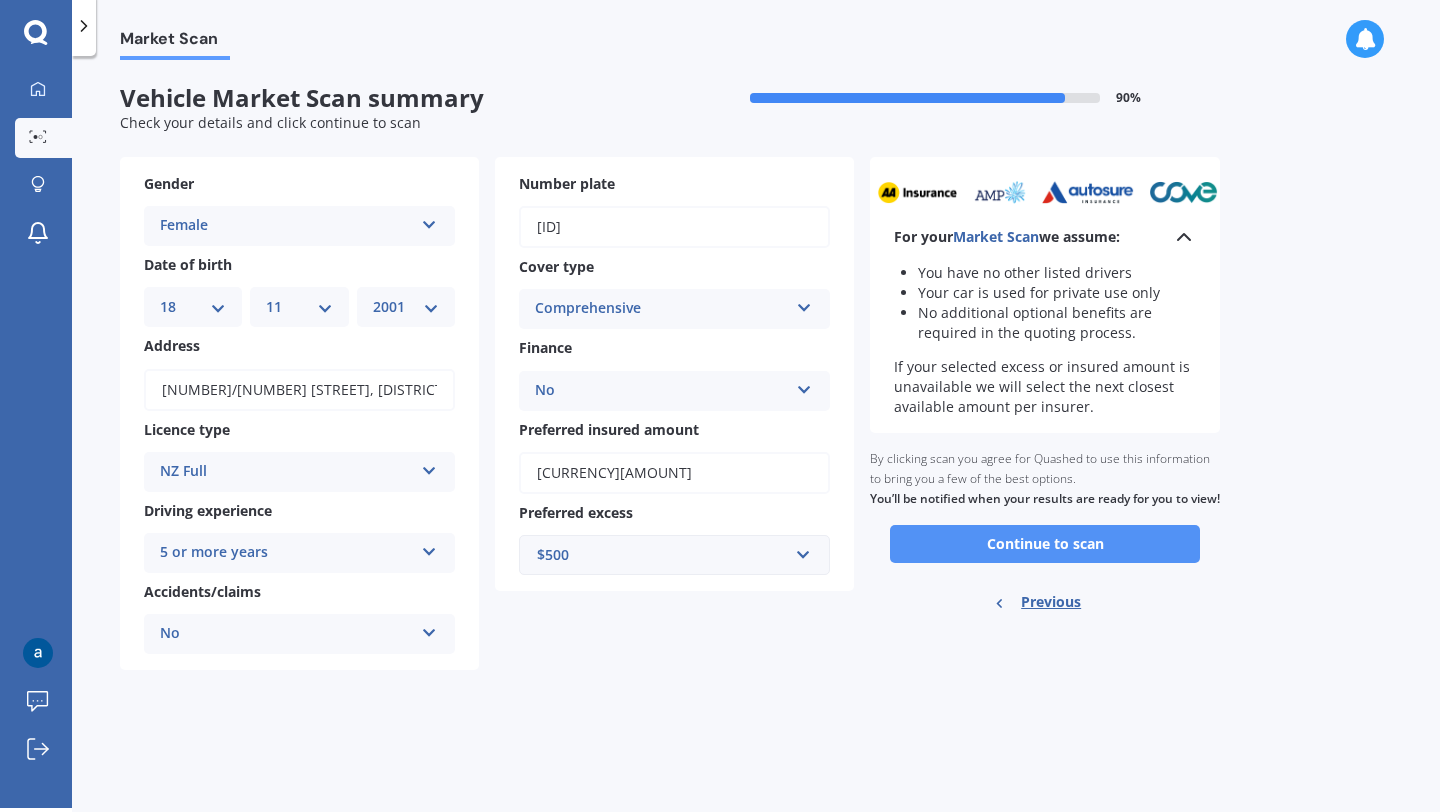 click on "Continue to scan" at bounding box center (1045, 544) 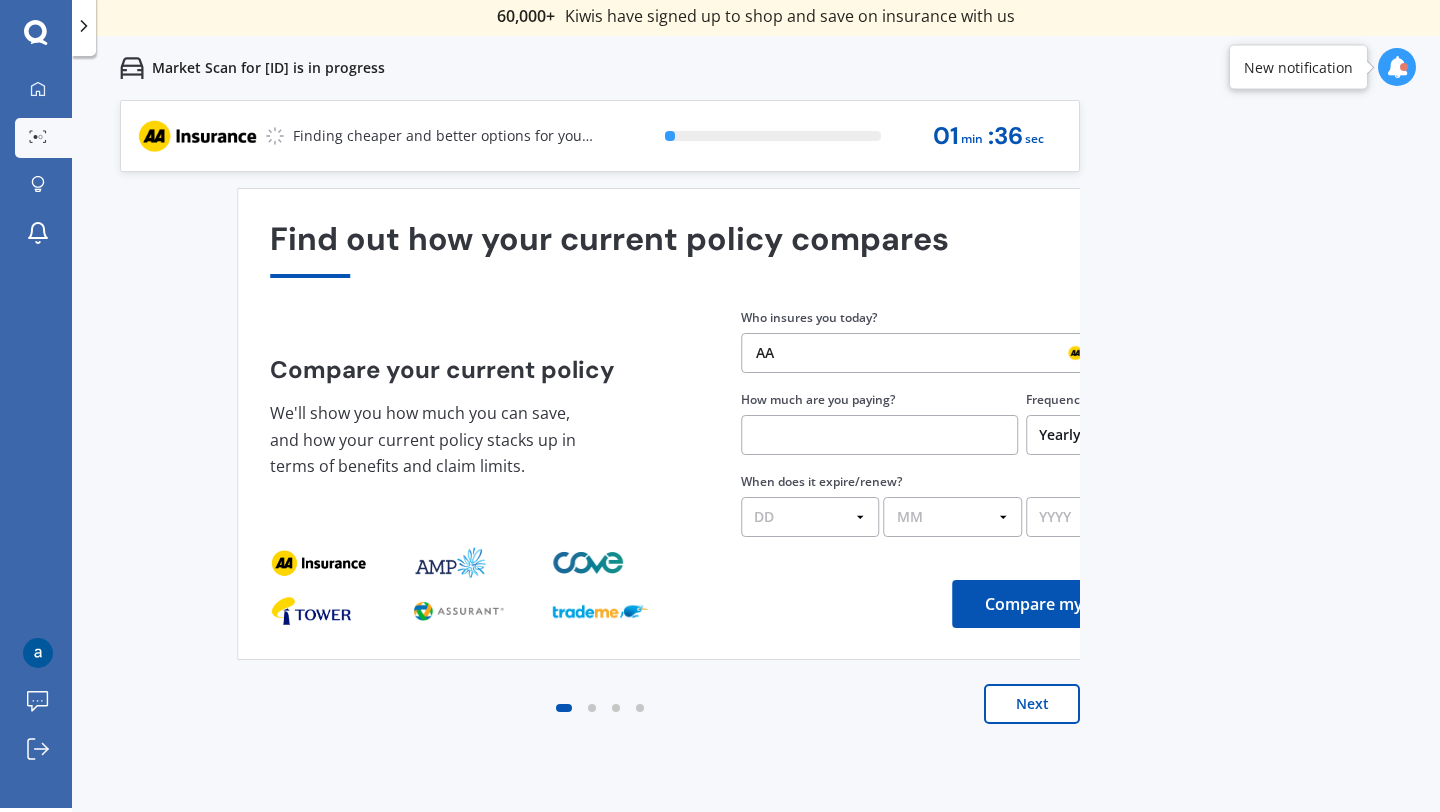 drag, startPoint x: 242, startPoint y: 240, endPoint x: 562, endPoint y: 257, distance: 320.45123 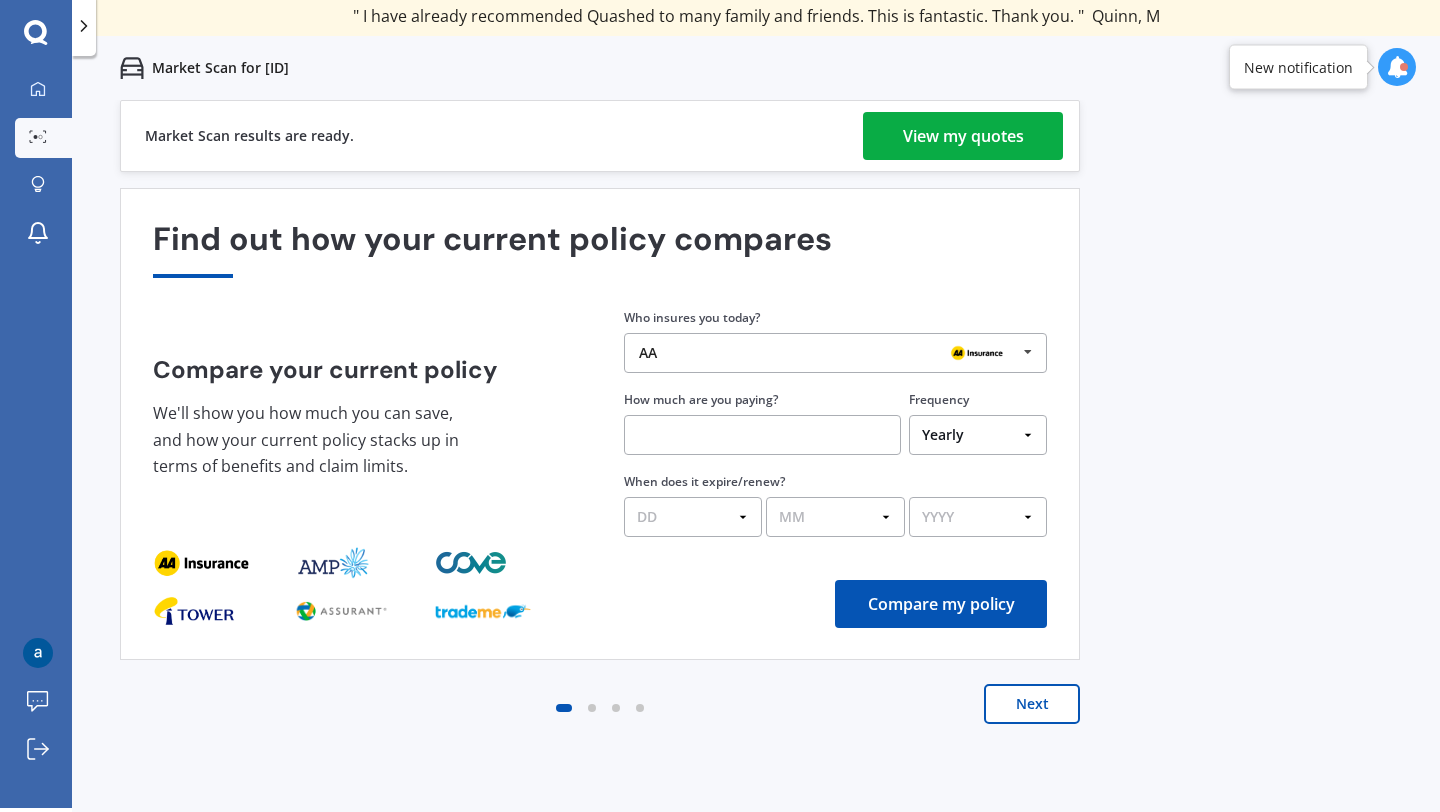 click on "View my quotes" at bounding box center (963, 136) 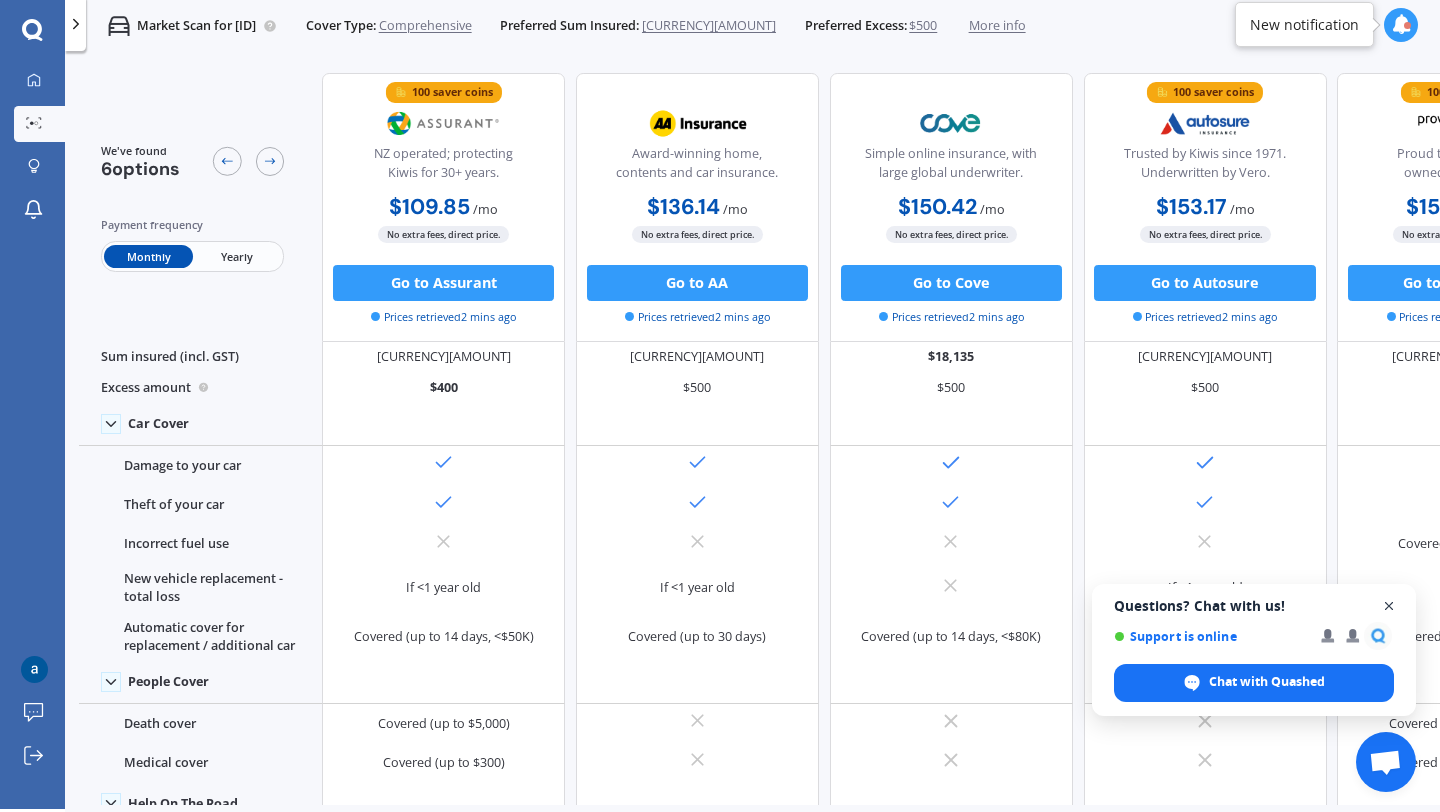 click at bounding box center [1389, 606] 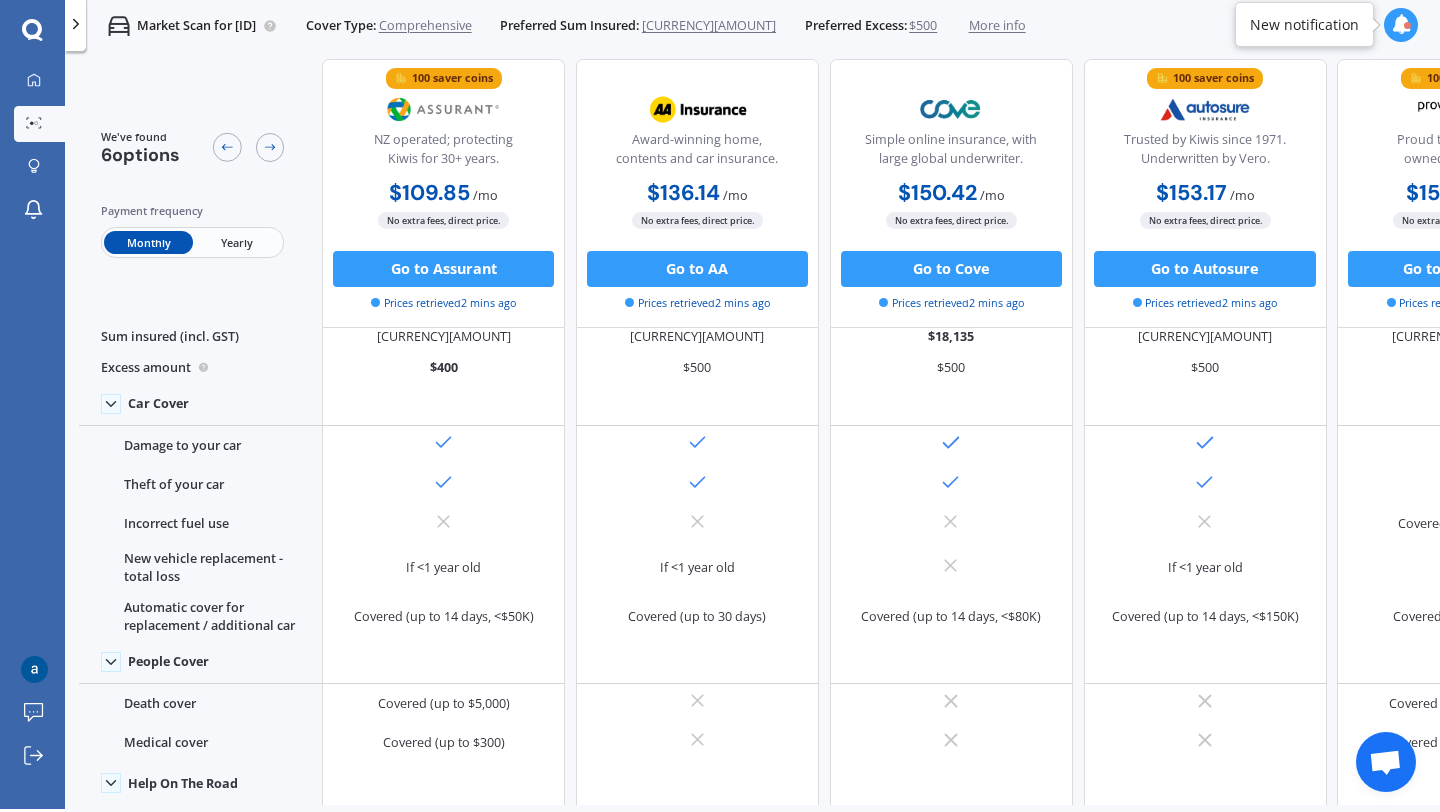scroll, scrollTop: 0, scrollLeft: 0, axis: both 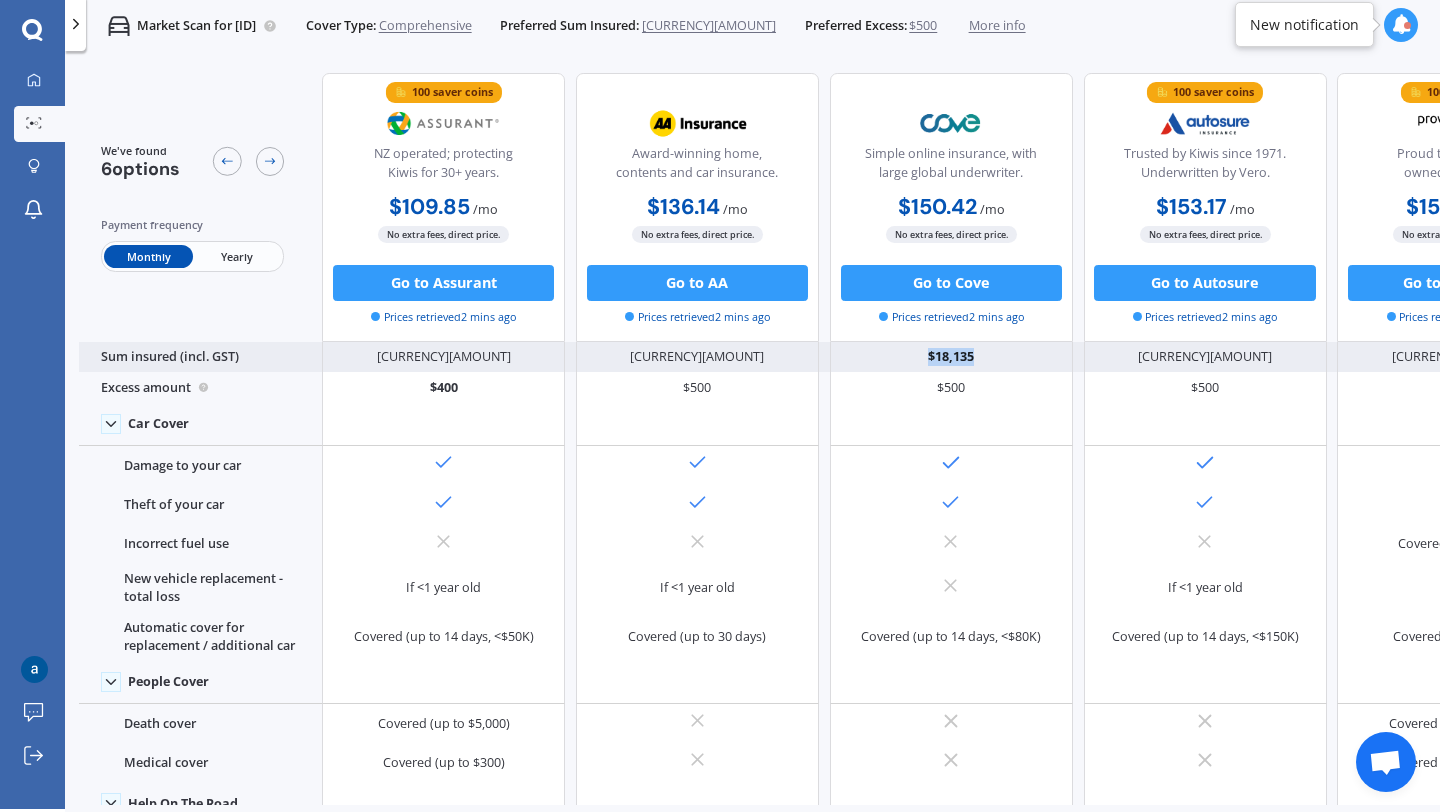 drag, startPoint x: 929, startPoint y: 355, endPoint x: 998, endPoint y: 355, distance: 69 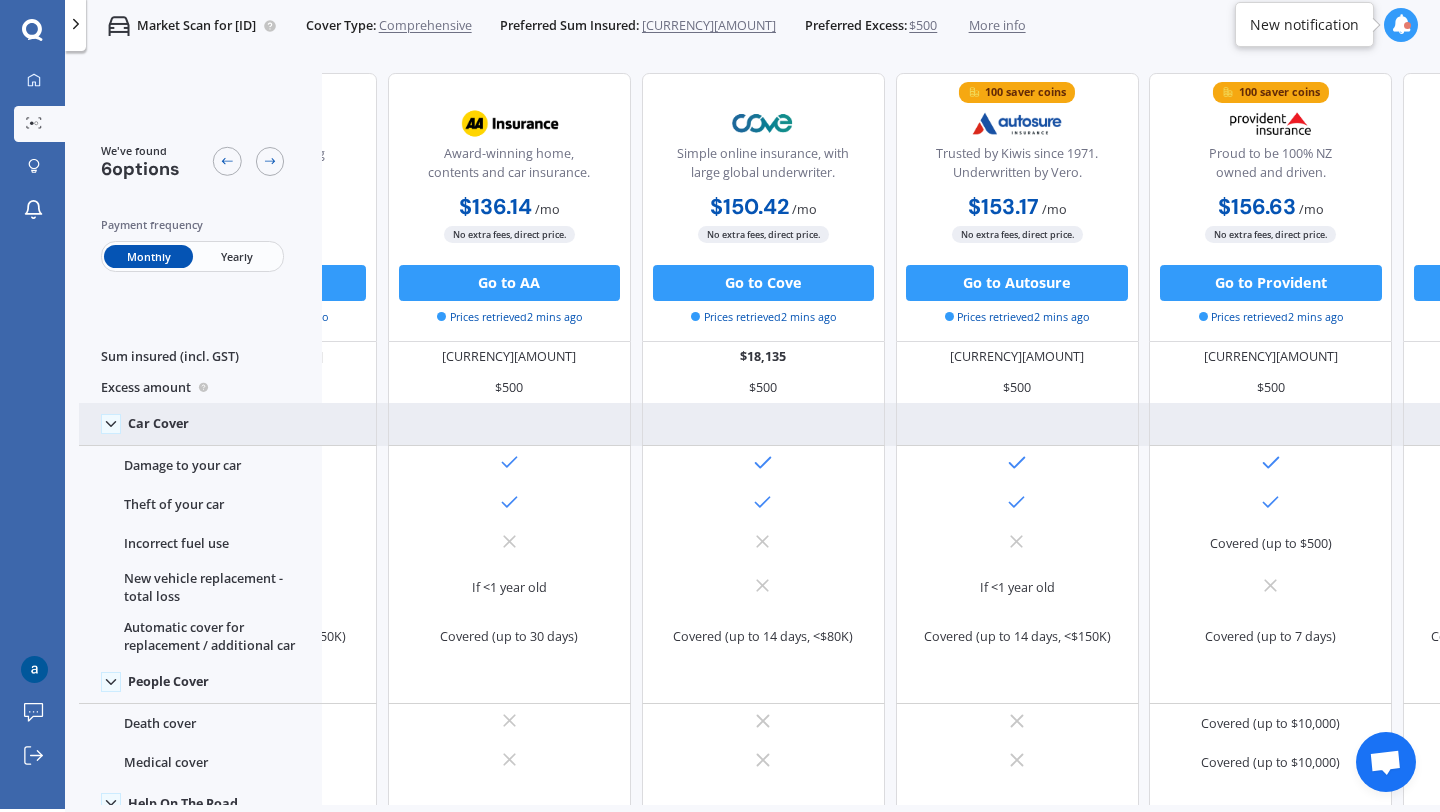 scroll, scrollTop: 0, scrollLeft: 0, axis: both 